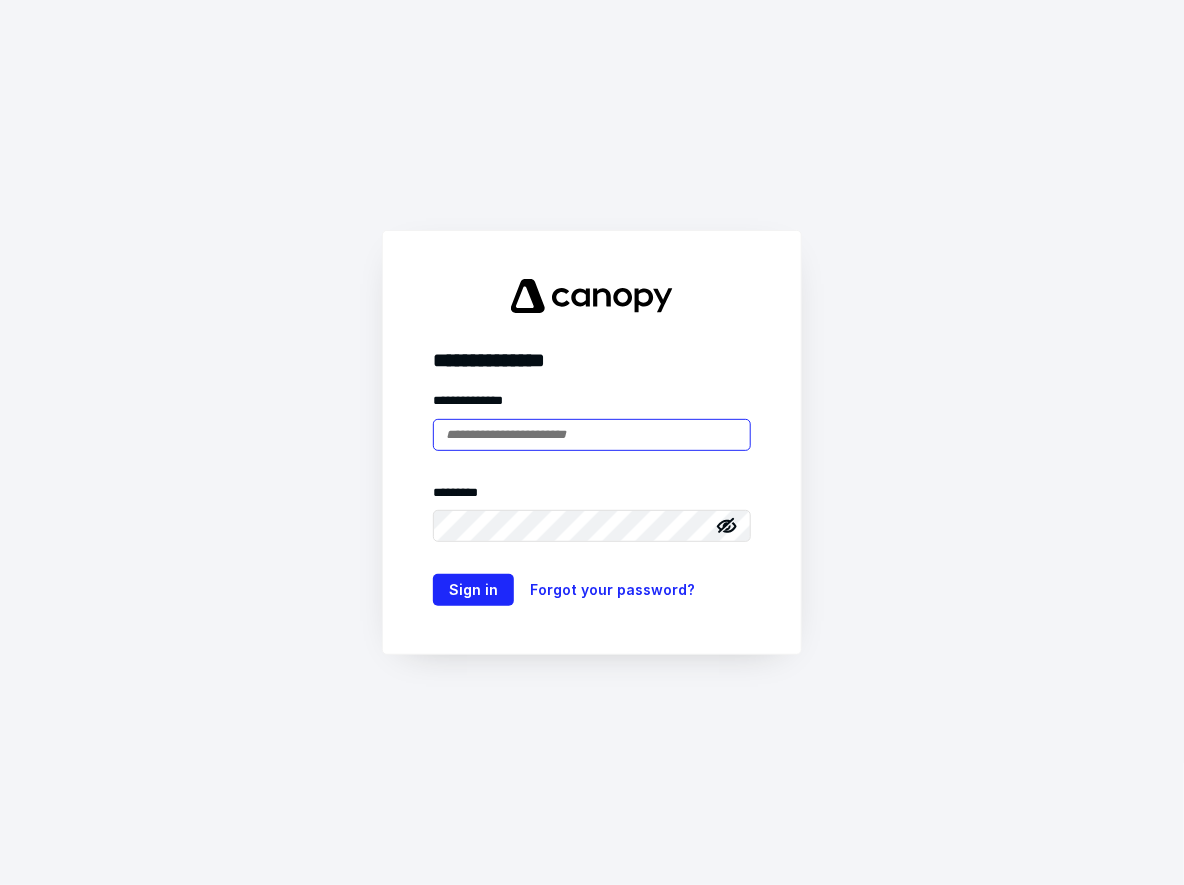 scroll, scrollTop: 0, scrollLeft: 0, axis: both 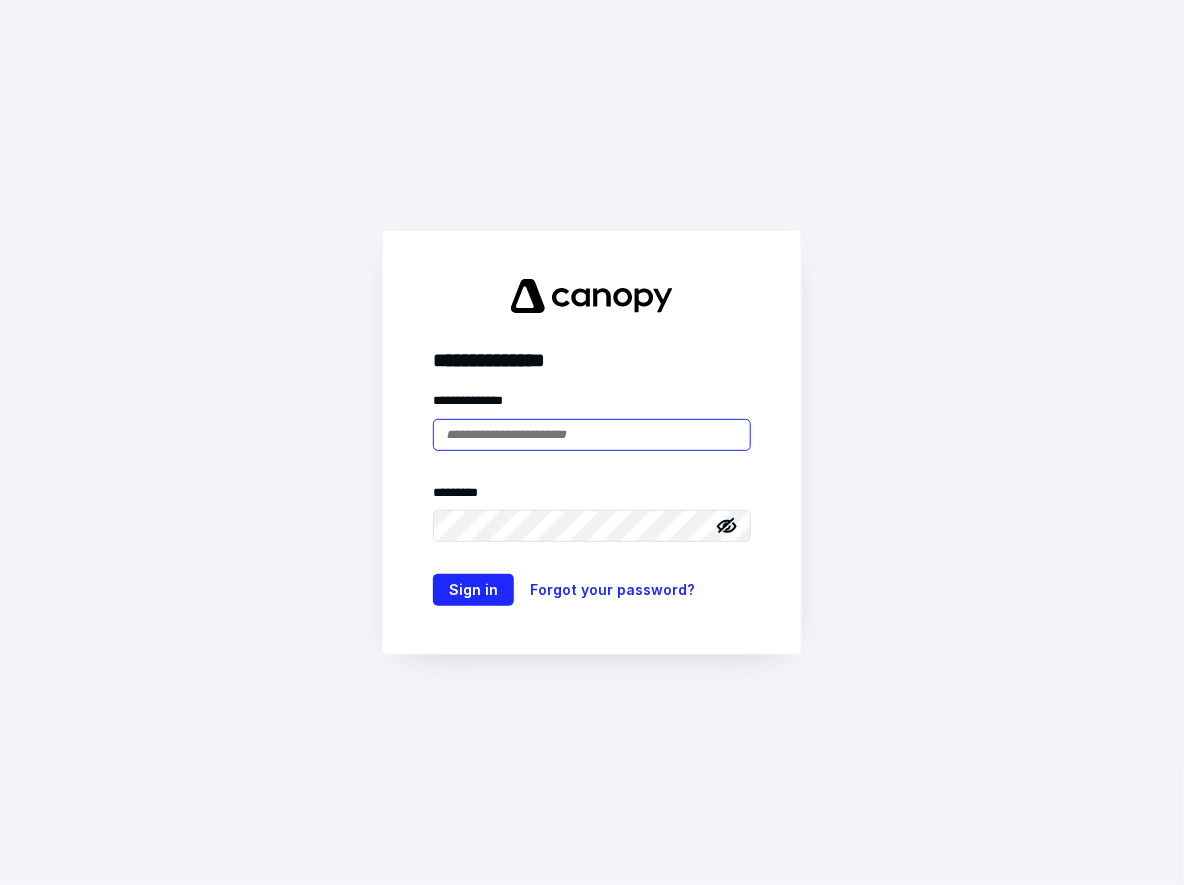 click at bounding box center [592, 435] 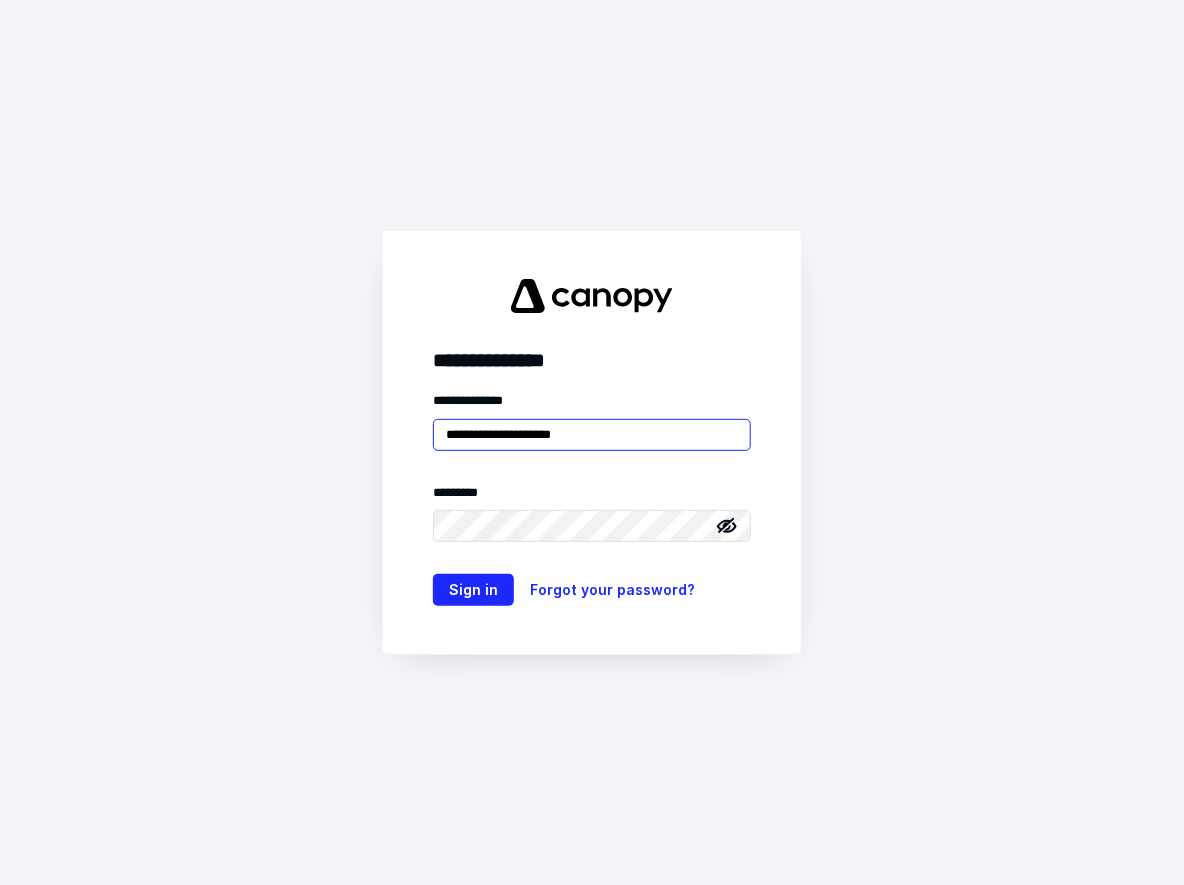 type on "**********" 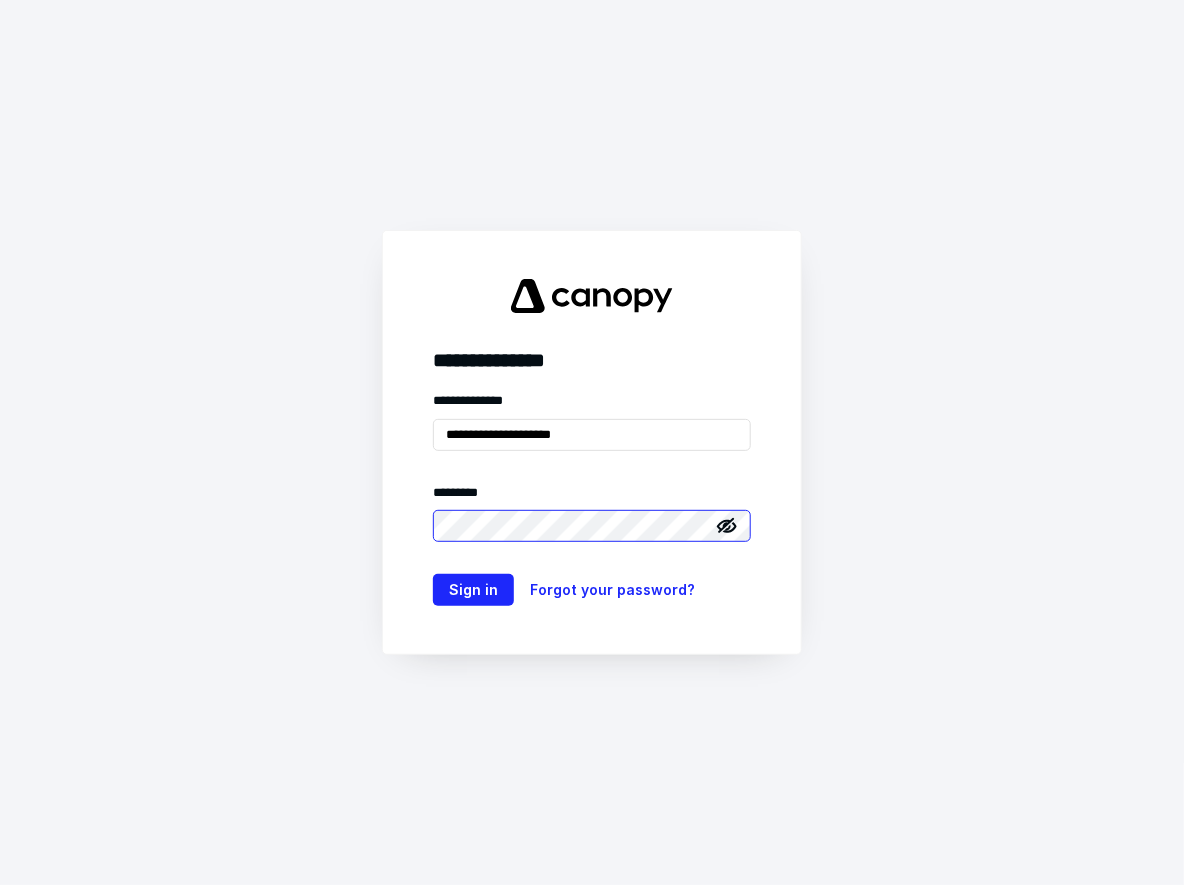 click on "Sign in" at bounding box center (473, 590) 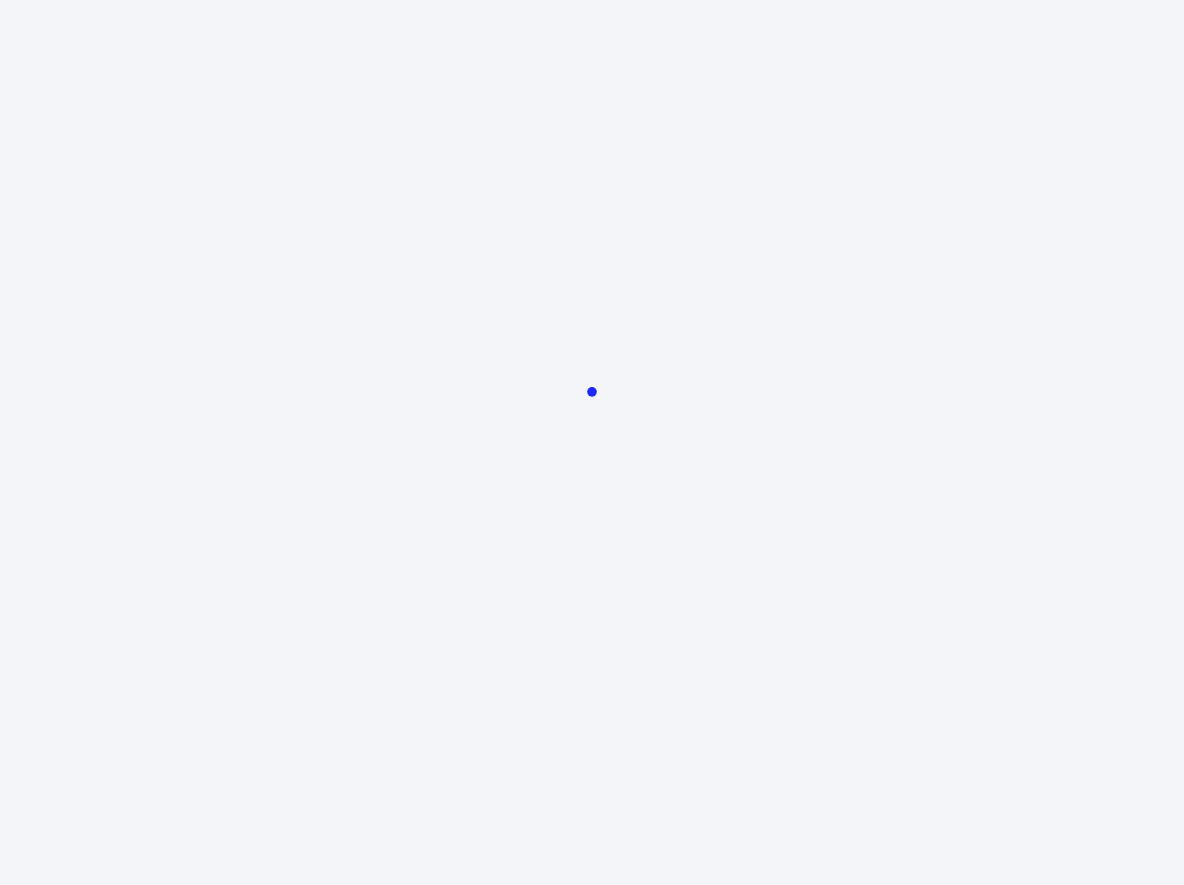 scroll, scrollTop: 0, scrollLeft: 0, axis: both 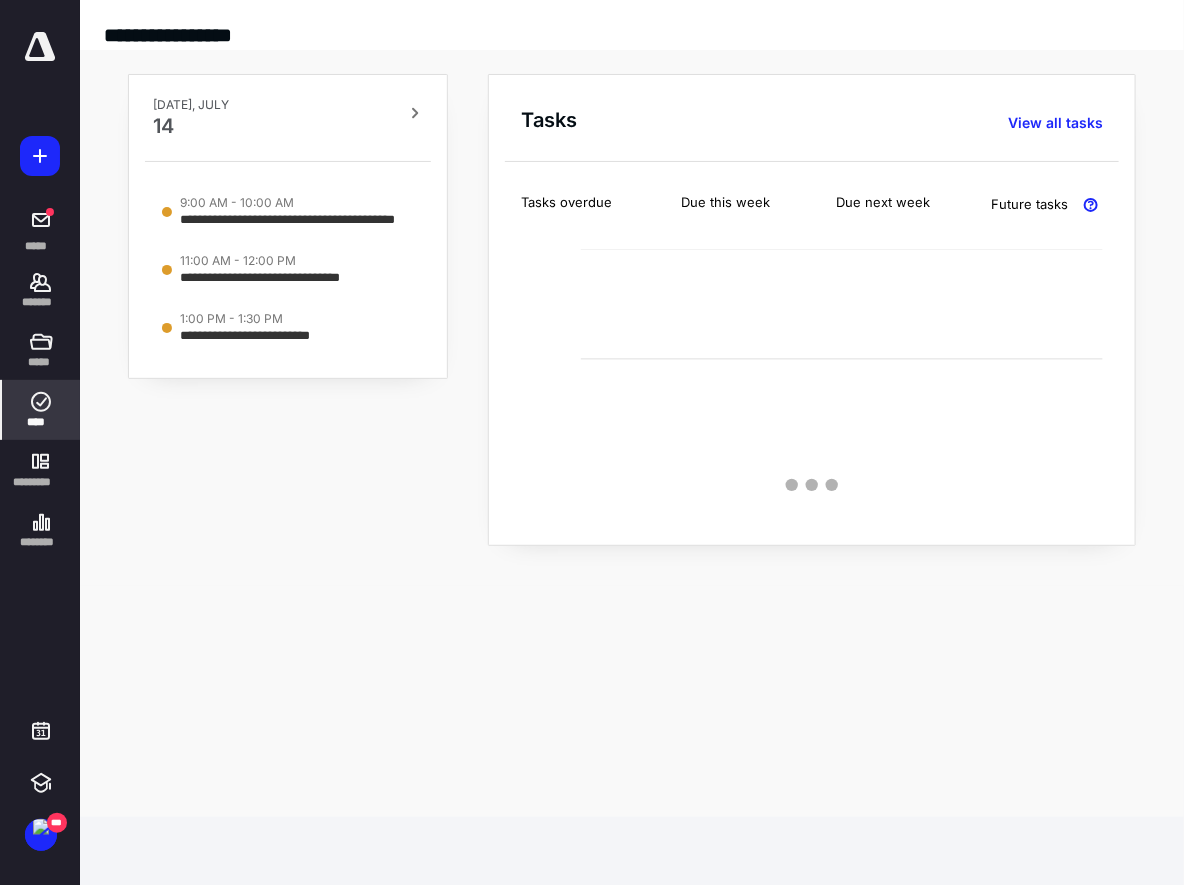 click on "****" at bounding box center [41, 410] 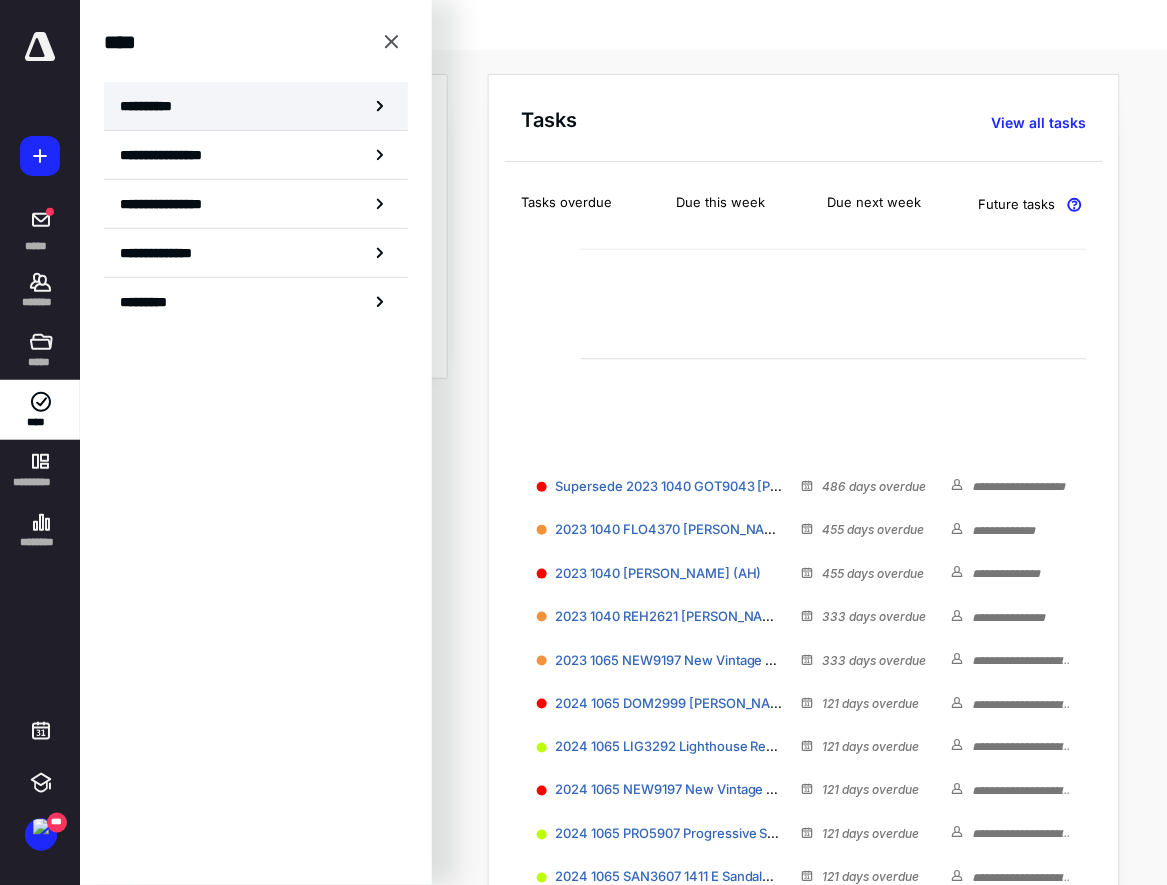 click on "**********" at bounding box center (256, 106) 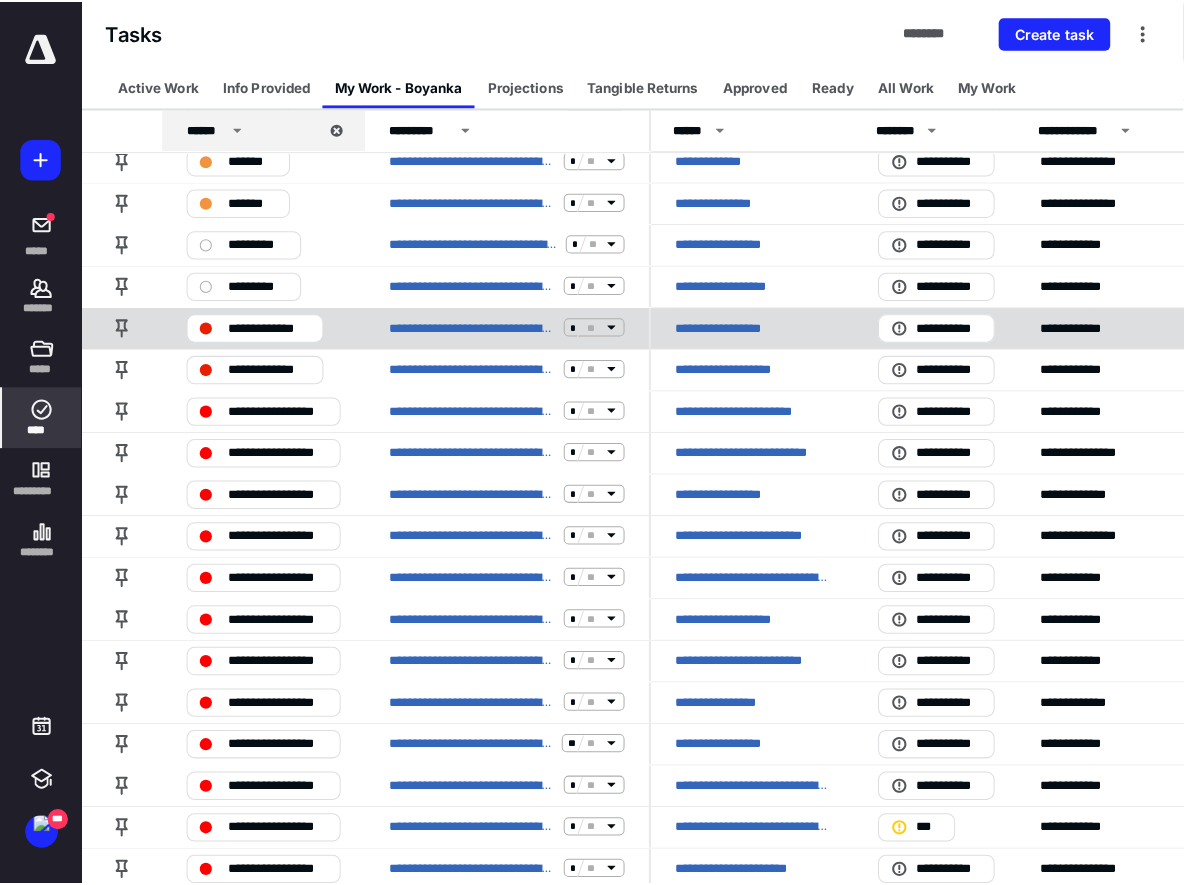 scroll, scrollTop: 0, scrollLeft: 0, axis: both 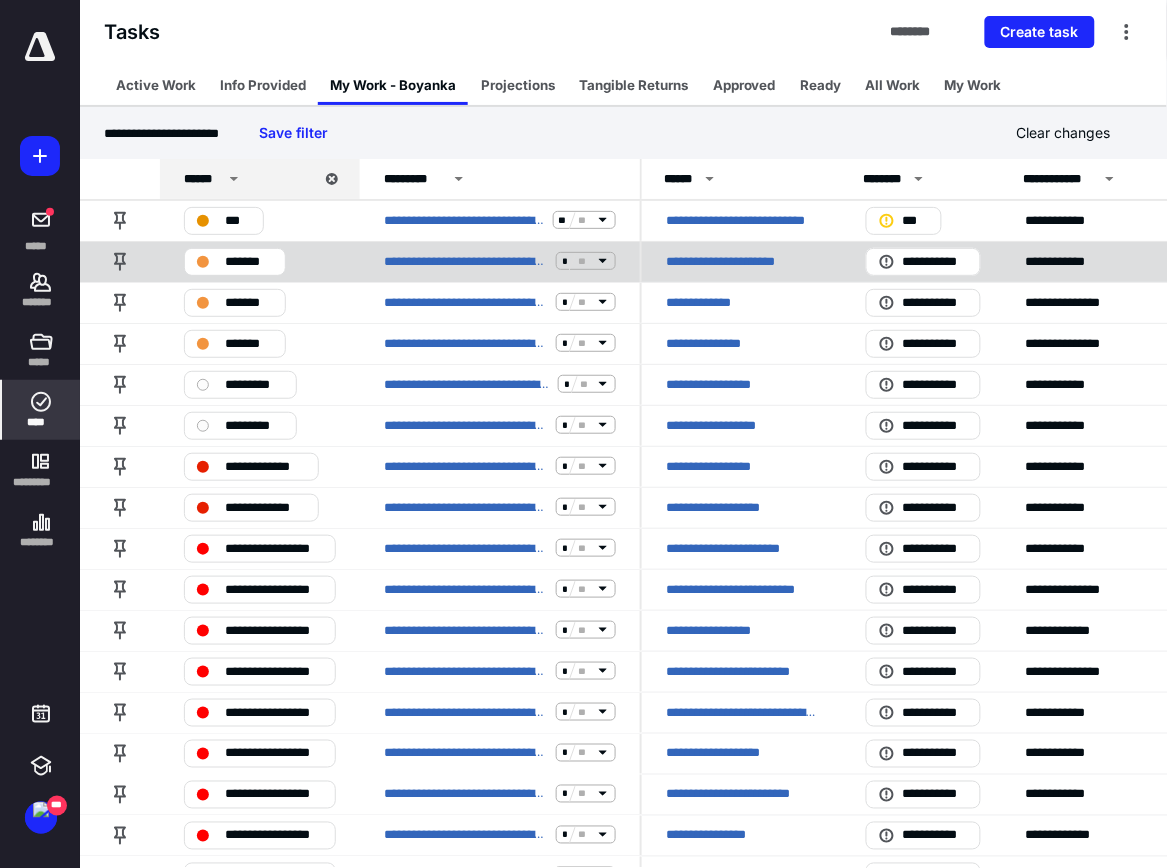 drag, startPoint x: 44, startPoint y: 288, endPoint x: 97, endPoint y: 254, distance: 62.968246 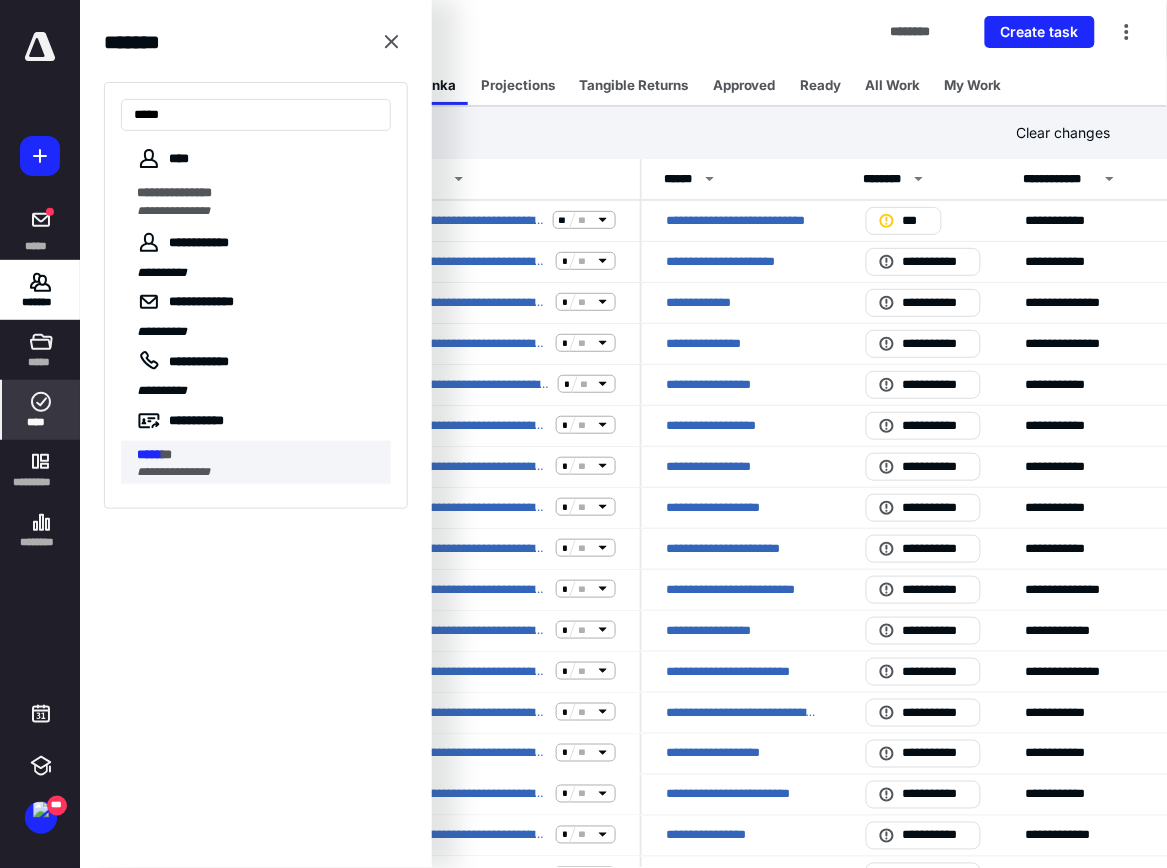 type on "*****" 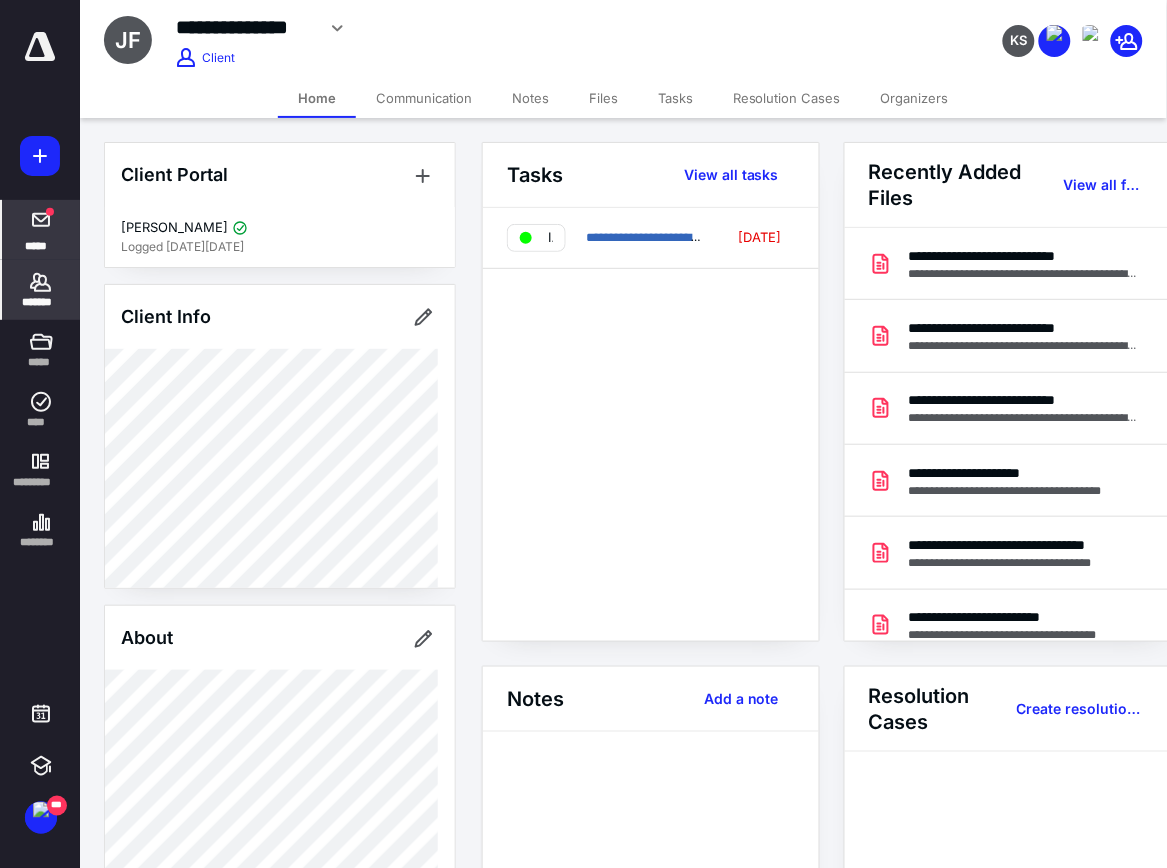 click at bounding box center (41, 220) 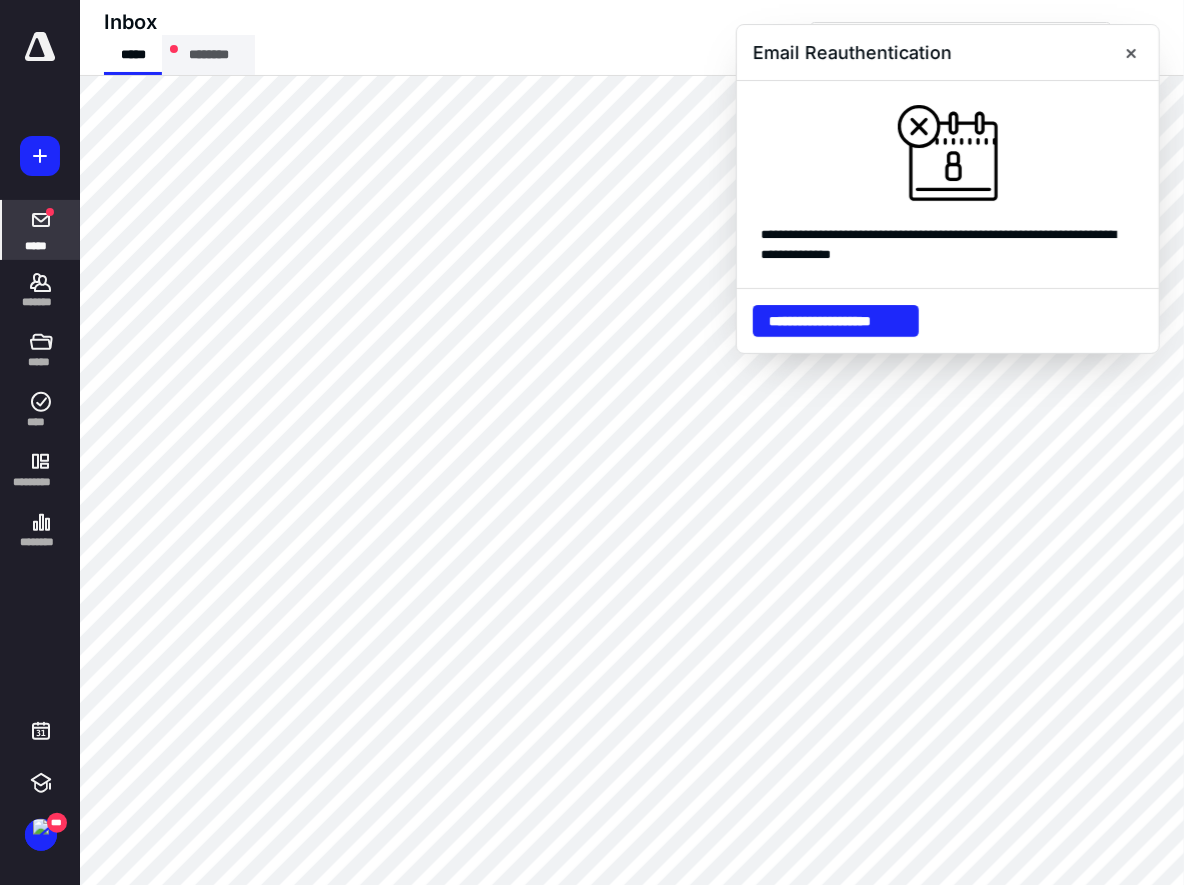 click on "********" at bounding box center [208, 55] 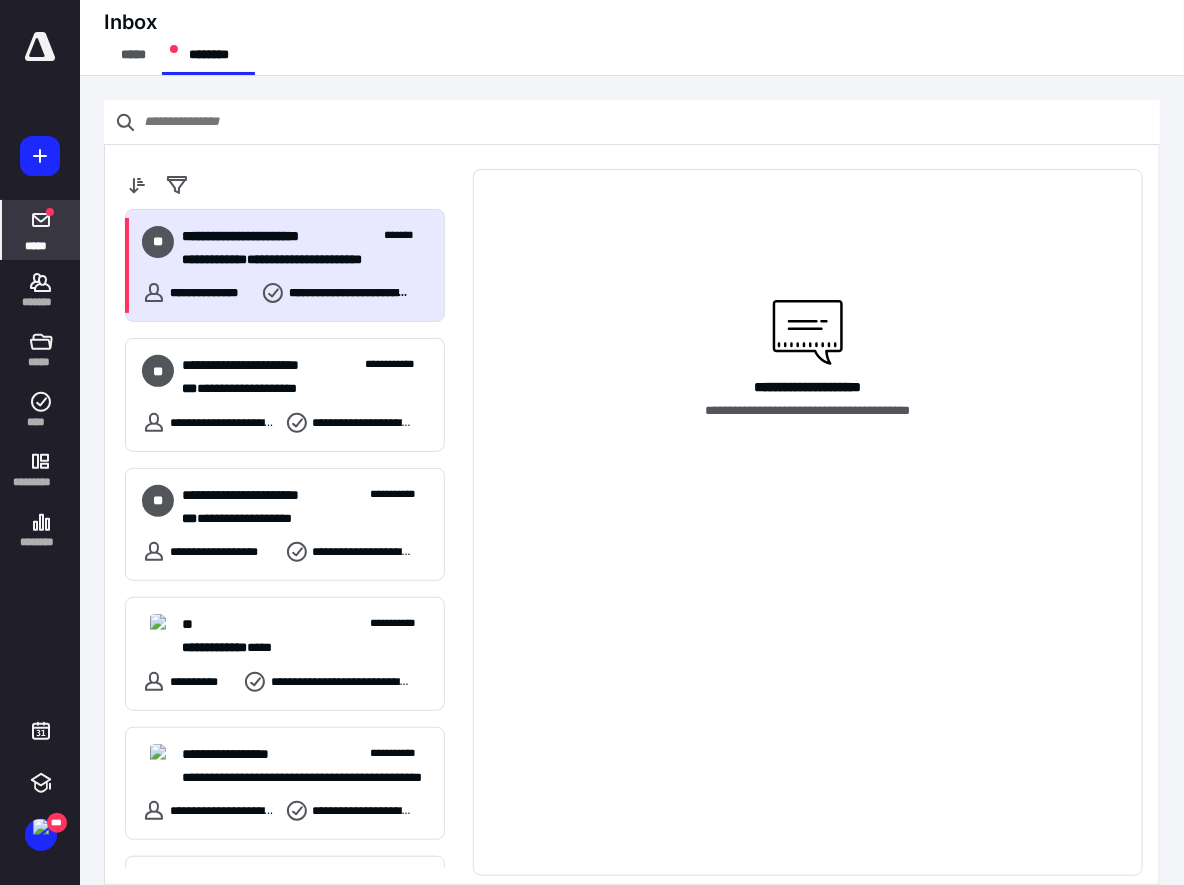 click on "**********" at bounding box center (197, 293) 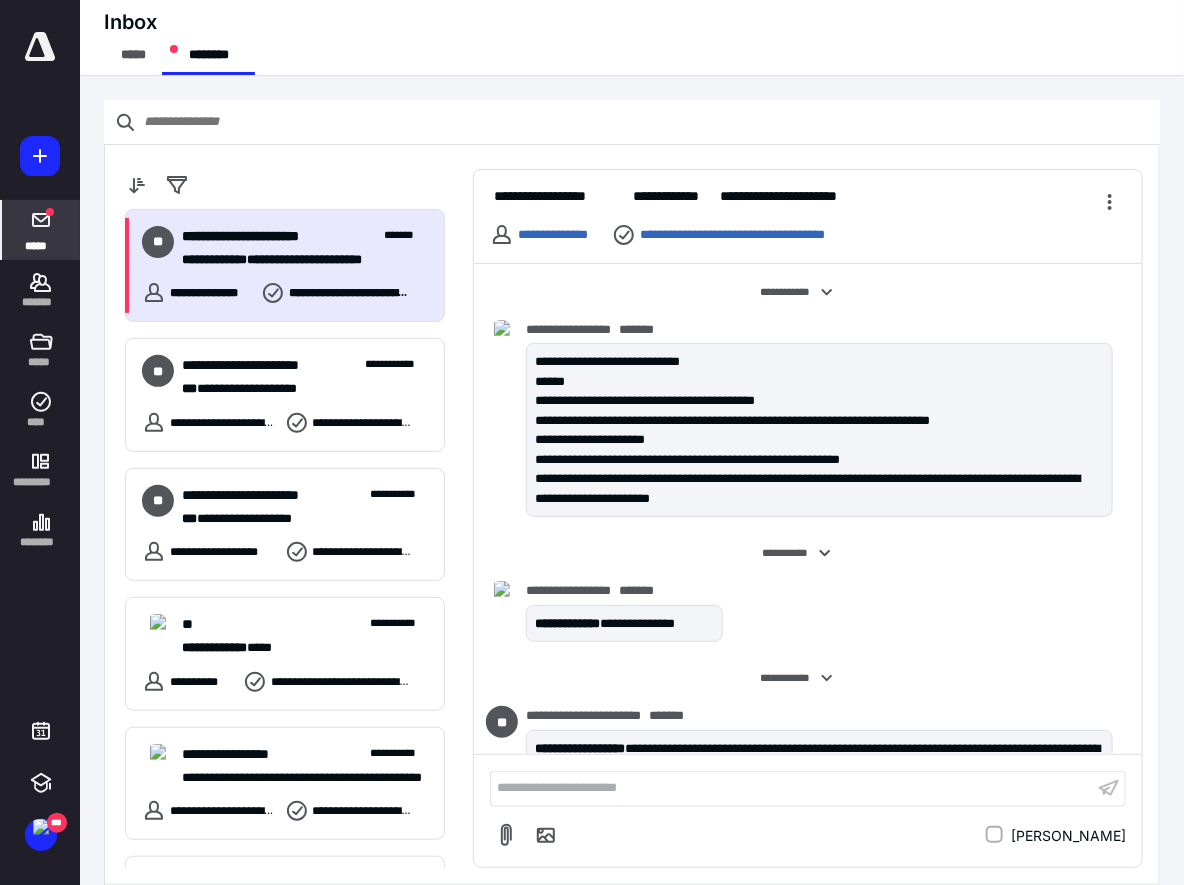 scroll, scrollTop: 604, scrollLeft: 0, axis: vertical 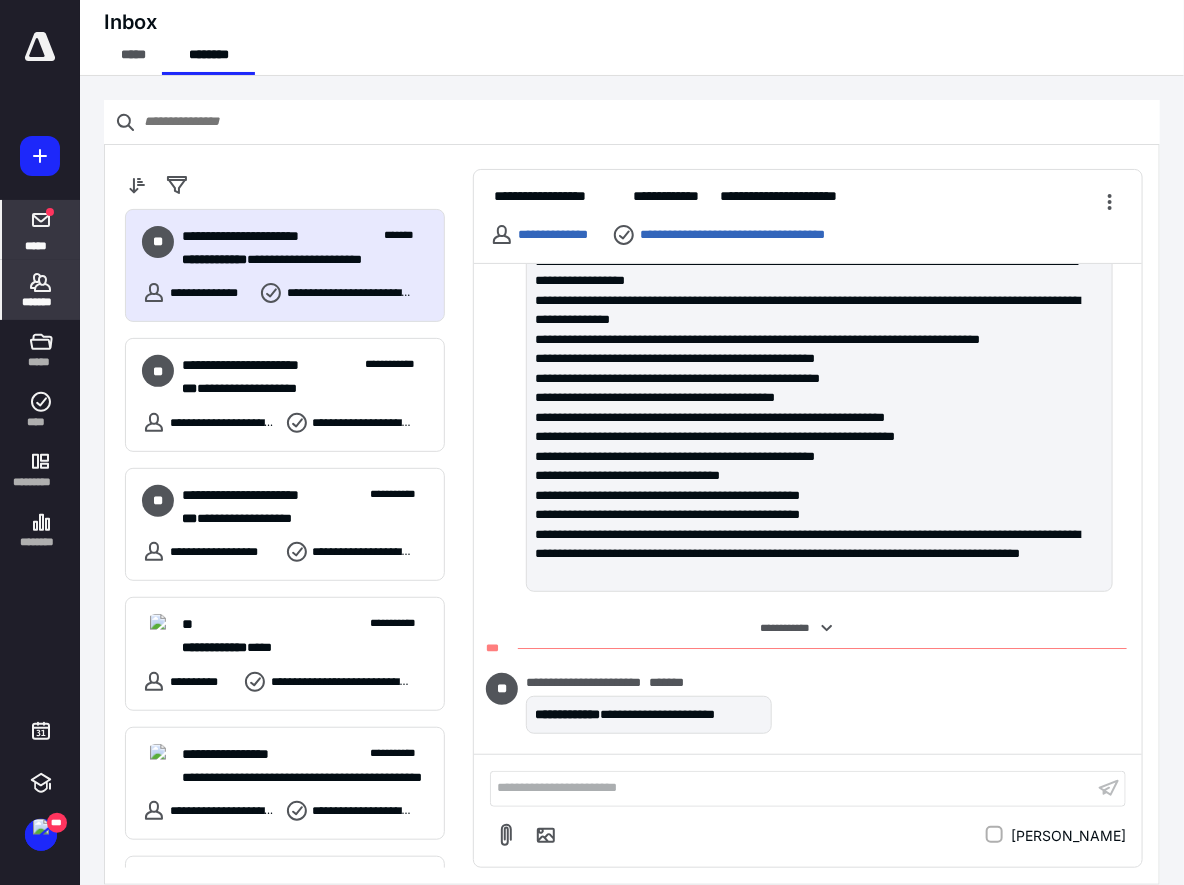 click on "*******" at bounding box center (41, 302) 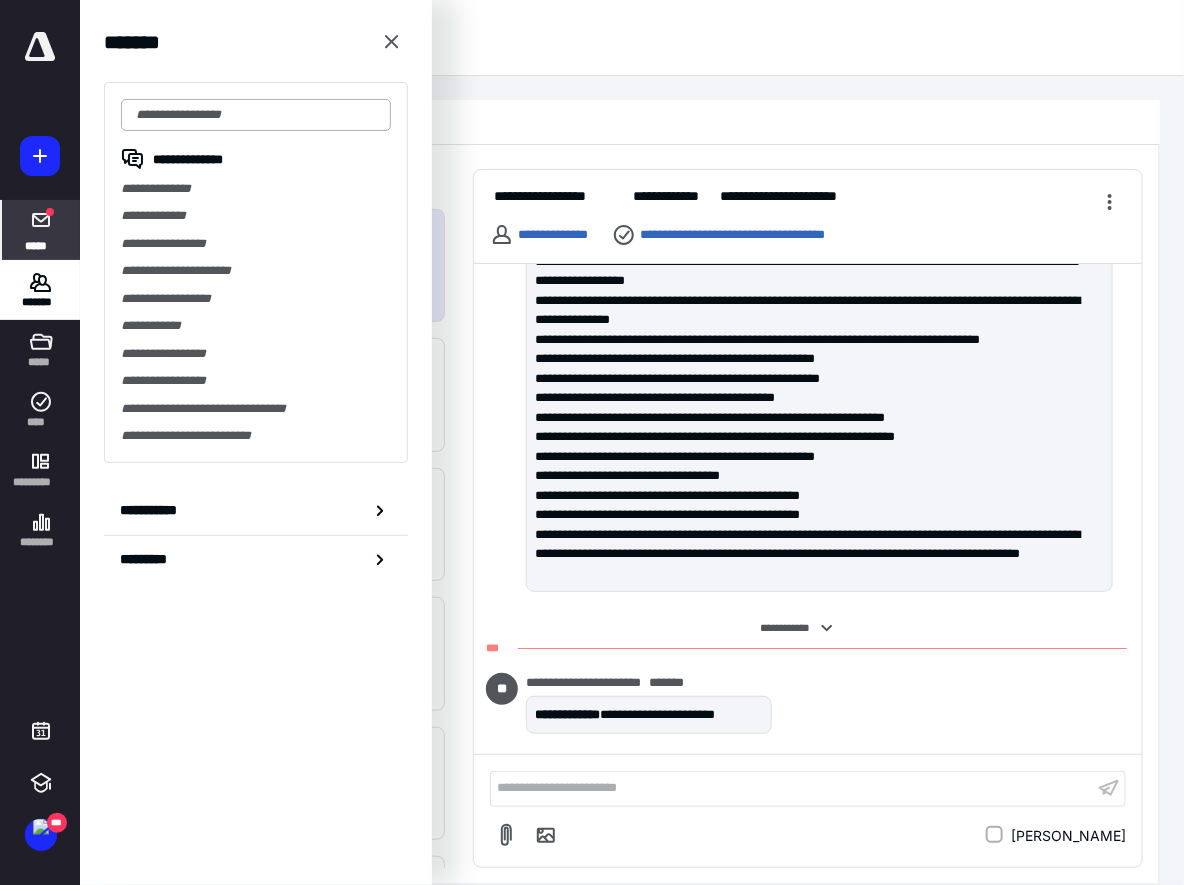 click at bounding box center [256, 115] 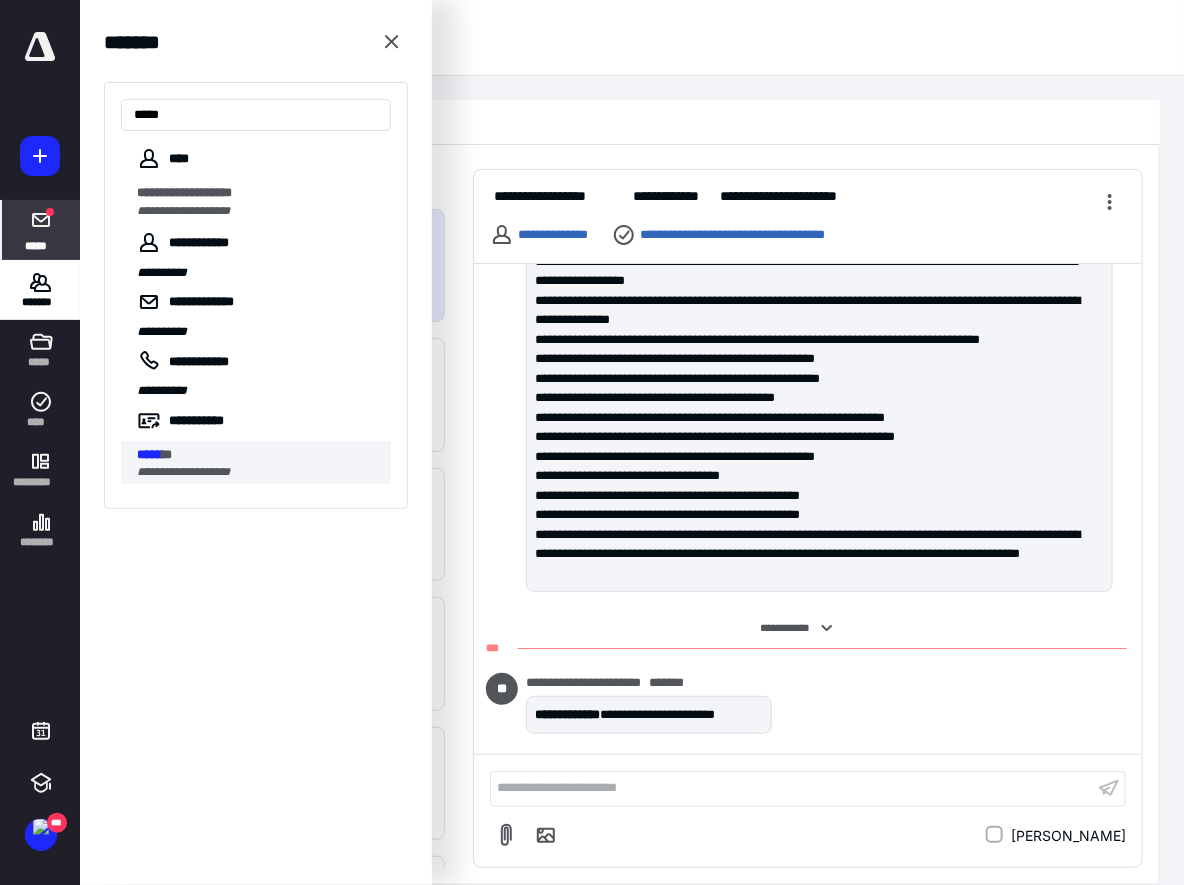 type on "*****" 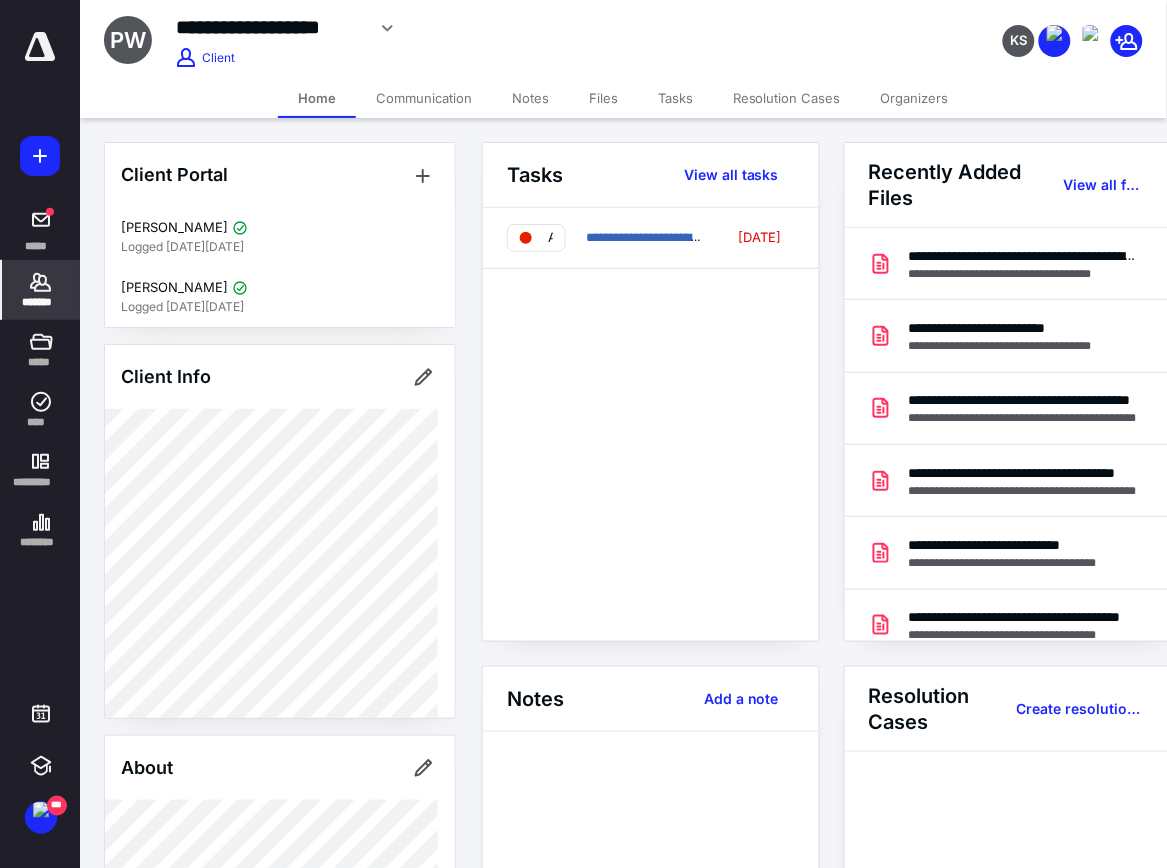 click on "Files" at bounding box center (603, 98) 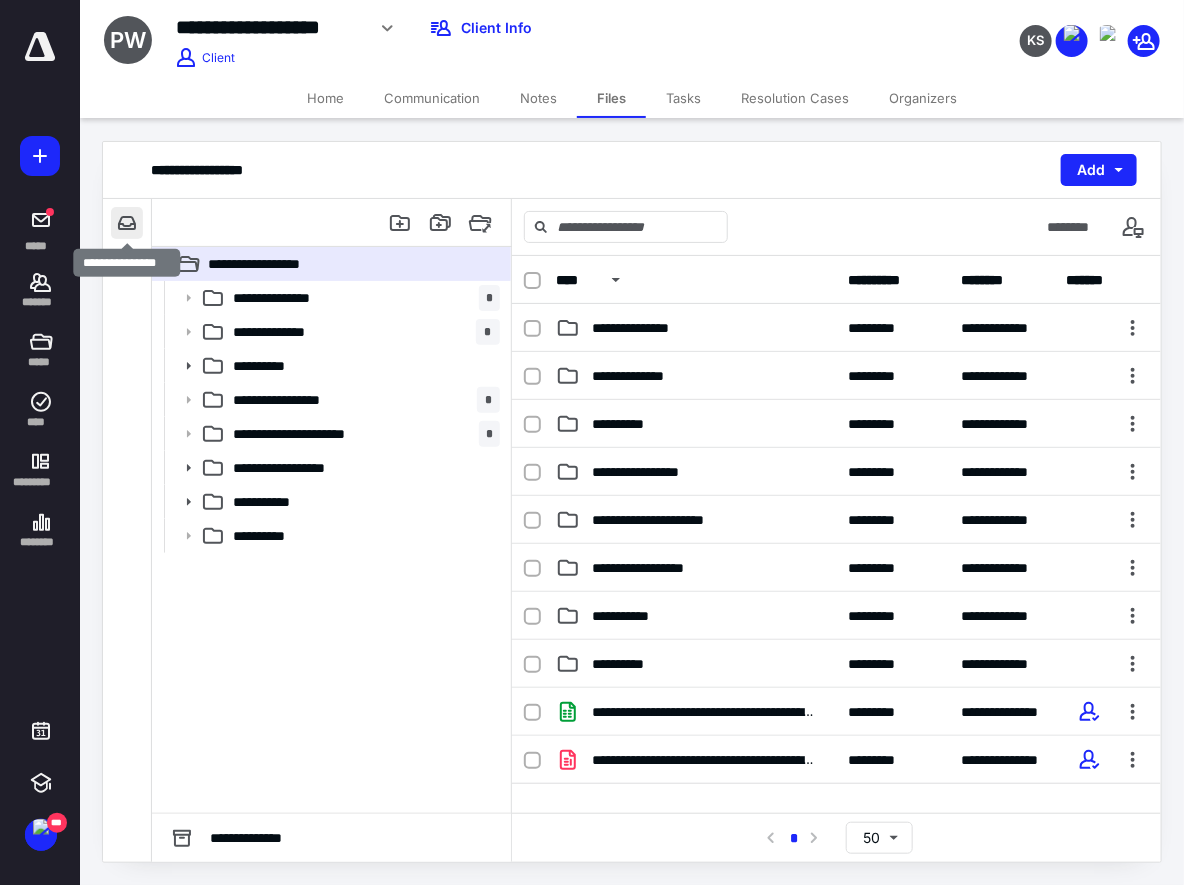 click at bounding box center [127, 223] 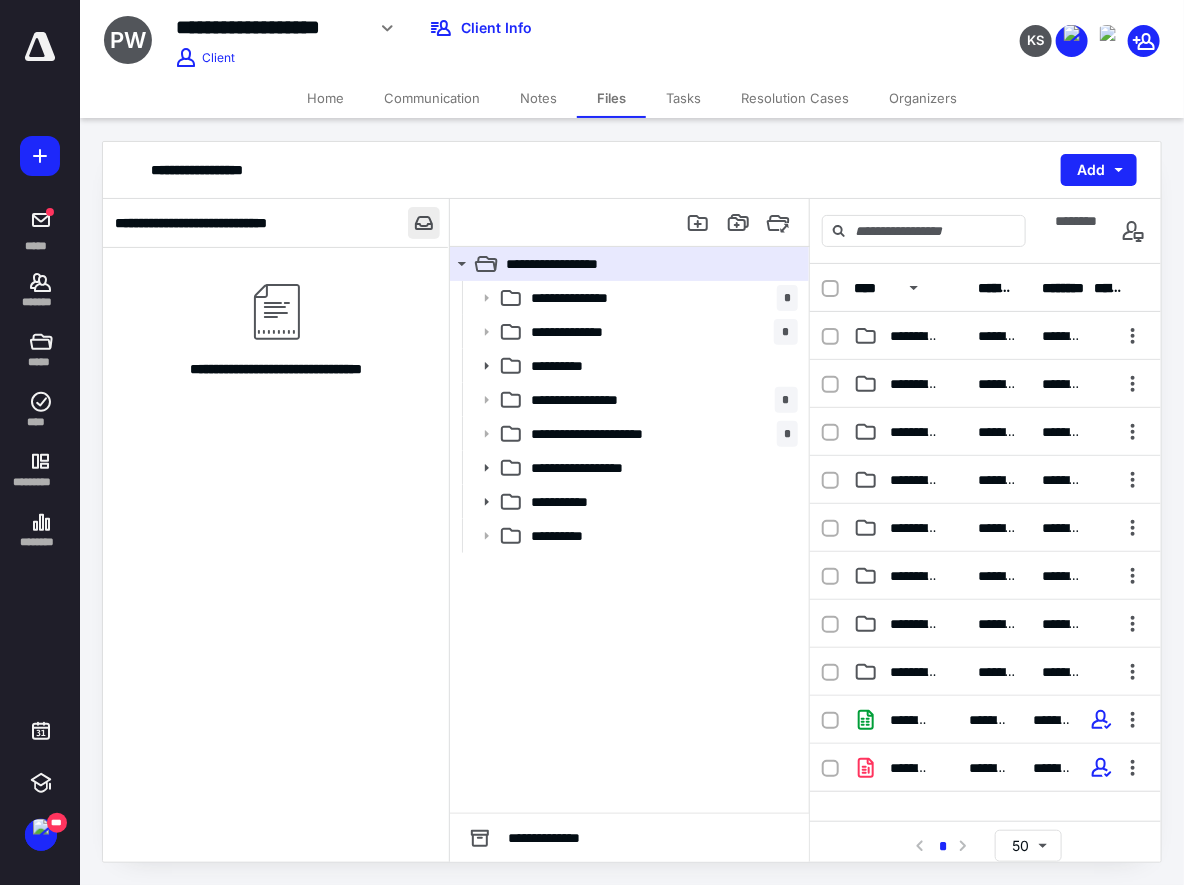 click at bounding box center (424, 223) 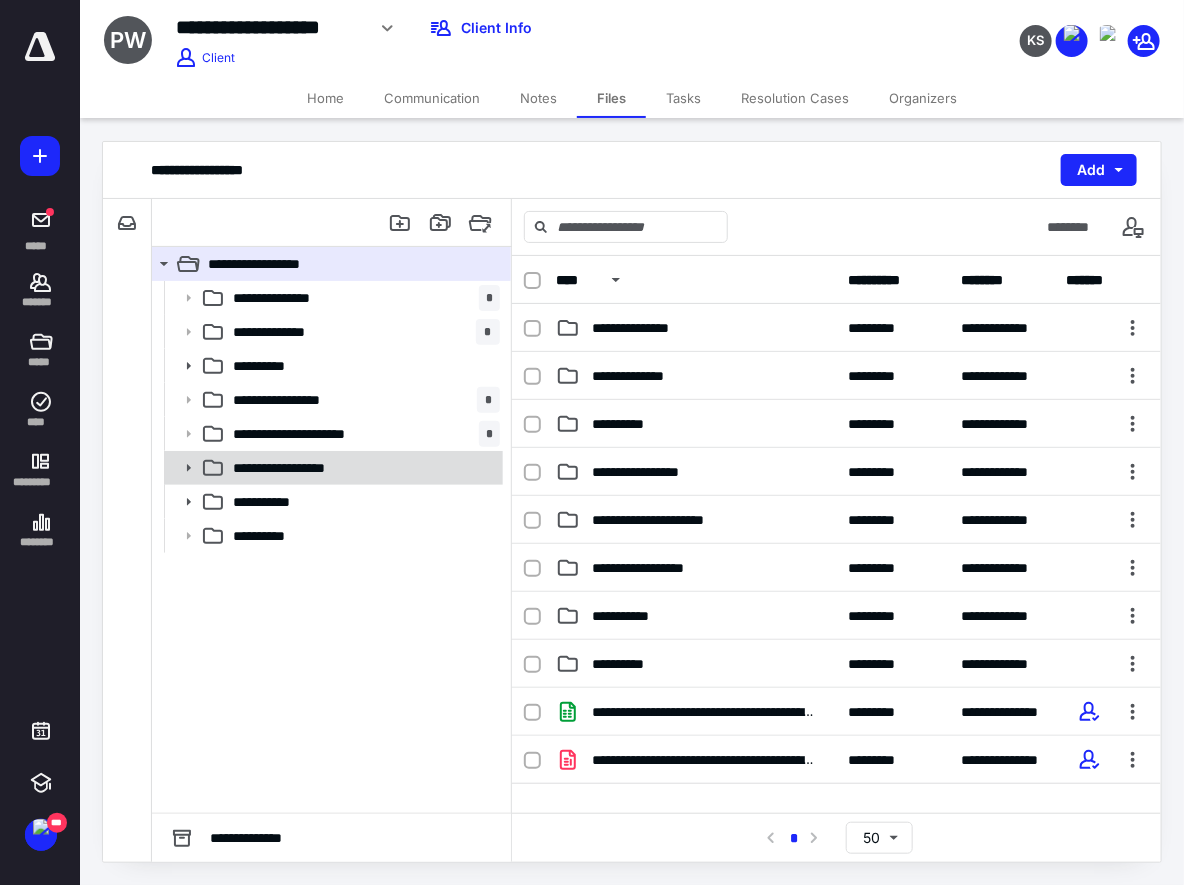 click 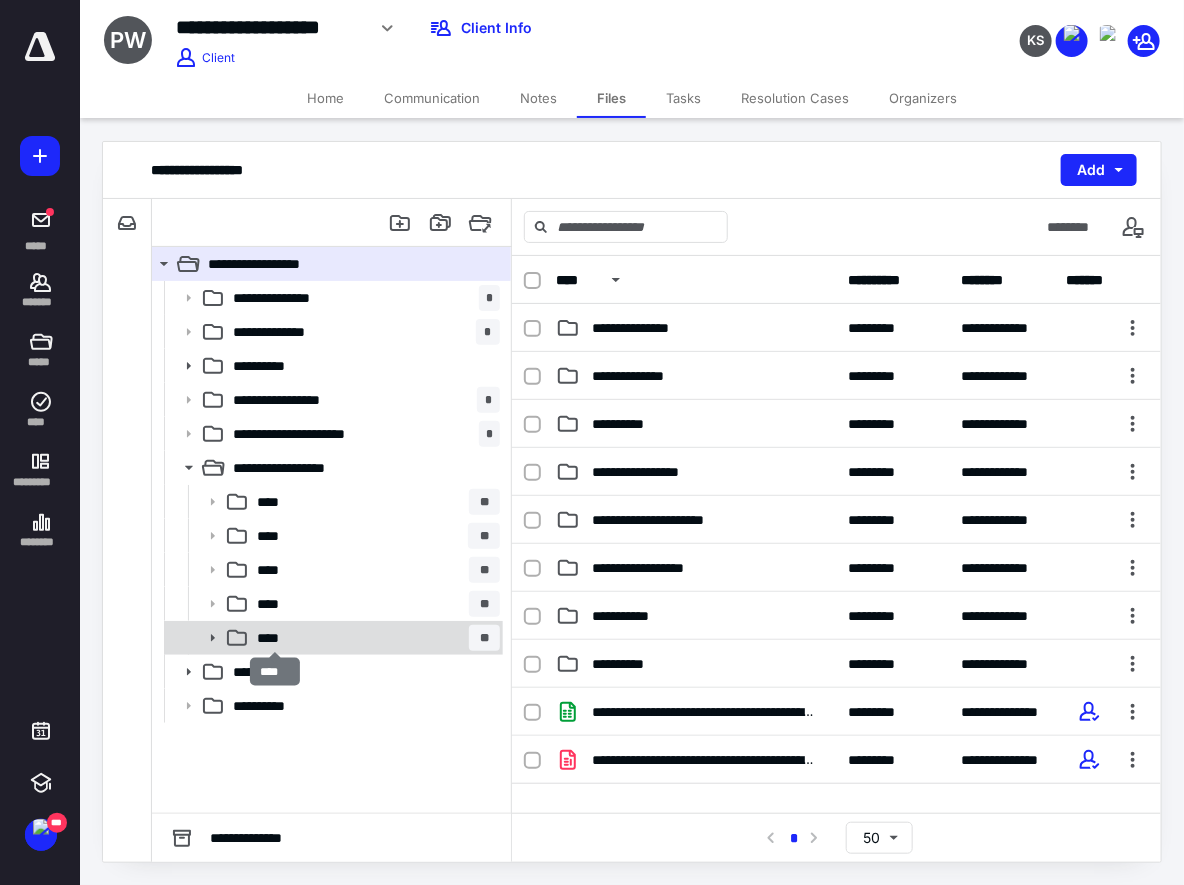 click on "****" at bounding box center (274, 638) 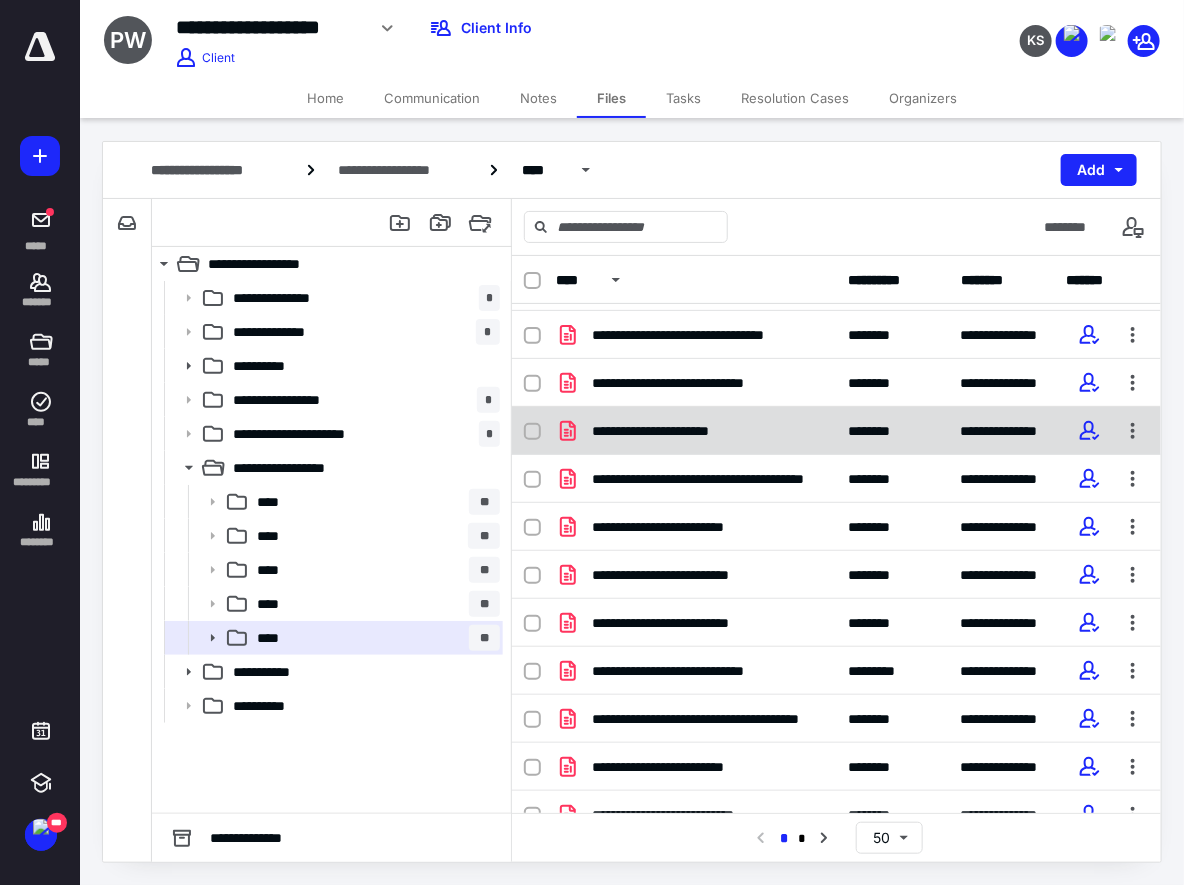 scroll, scrollTop: 1333, scrollLeft: 0, axis: vertical 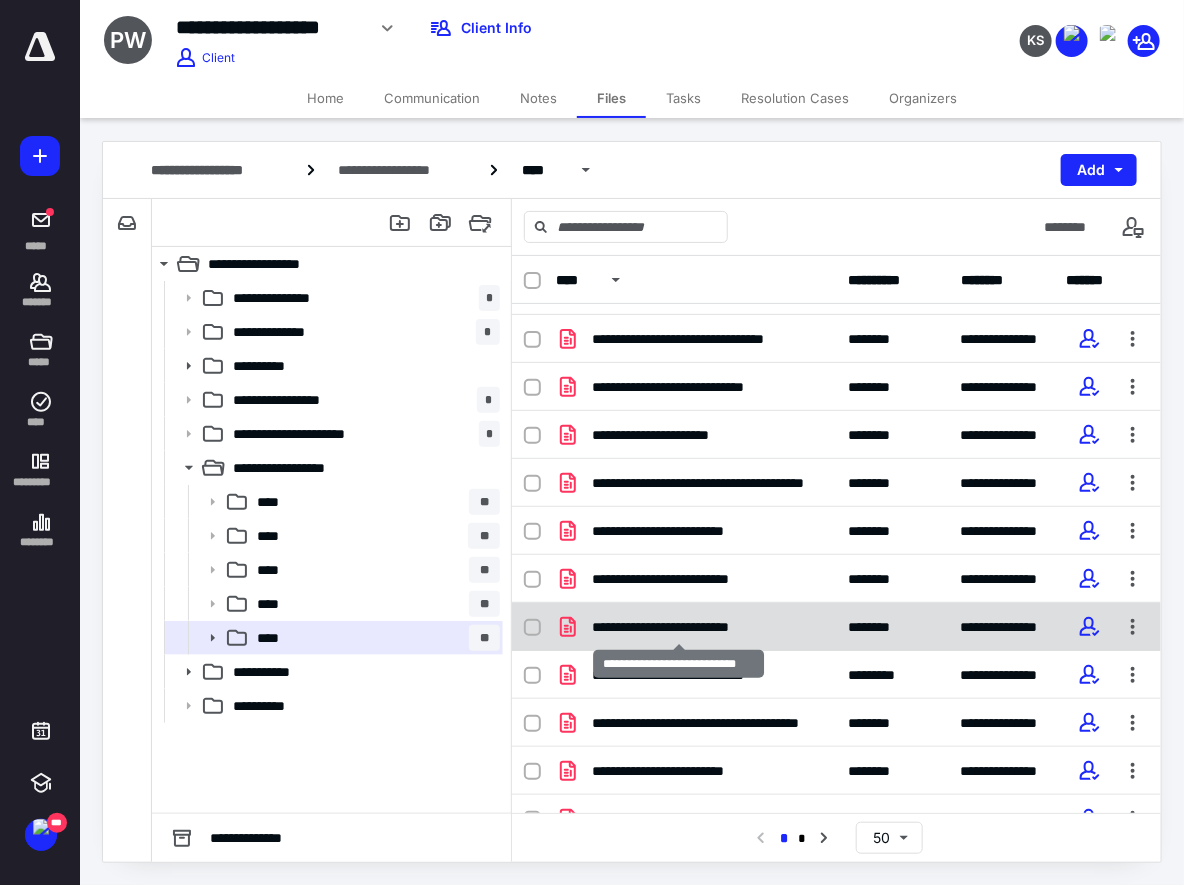 click on "**********" at bounding box center [678, 627] 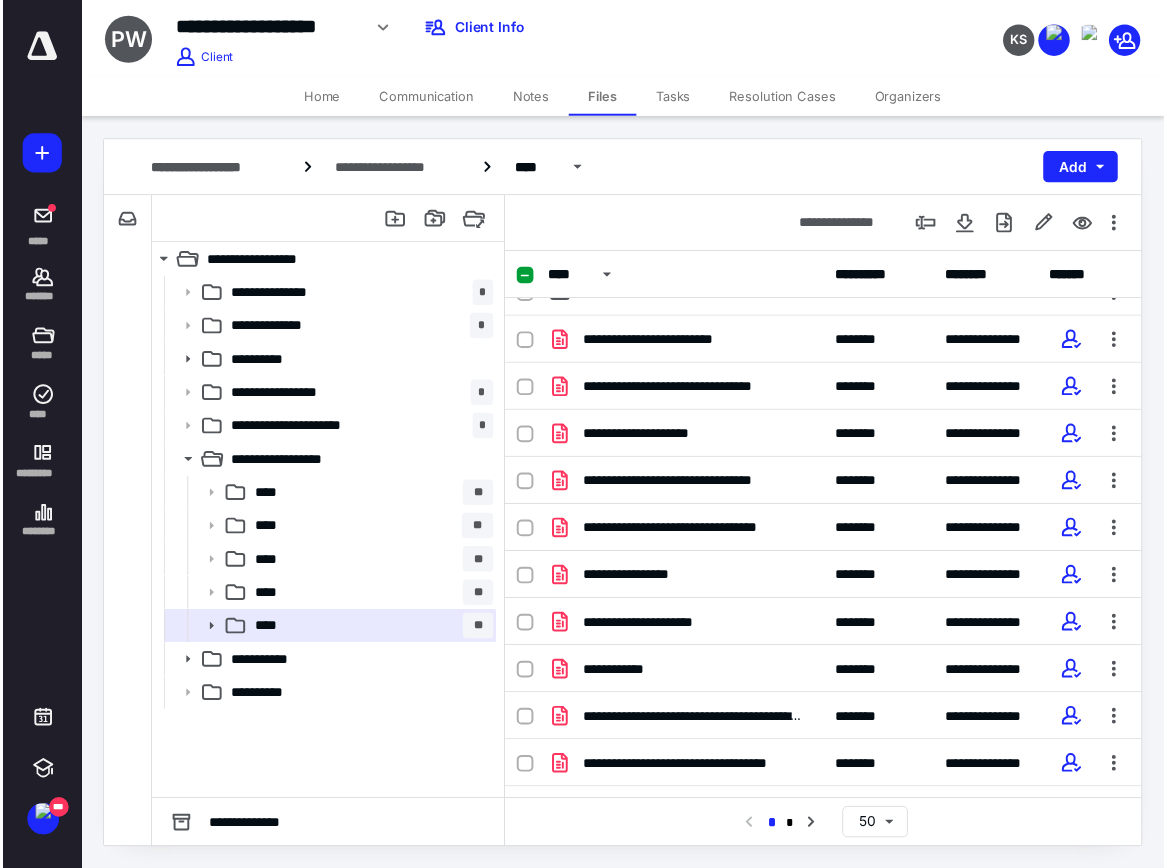 scroll, scrollTop: 0, scrollLeft: 0, axis: both 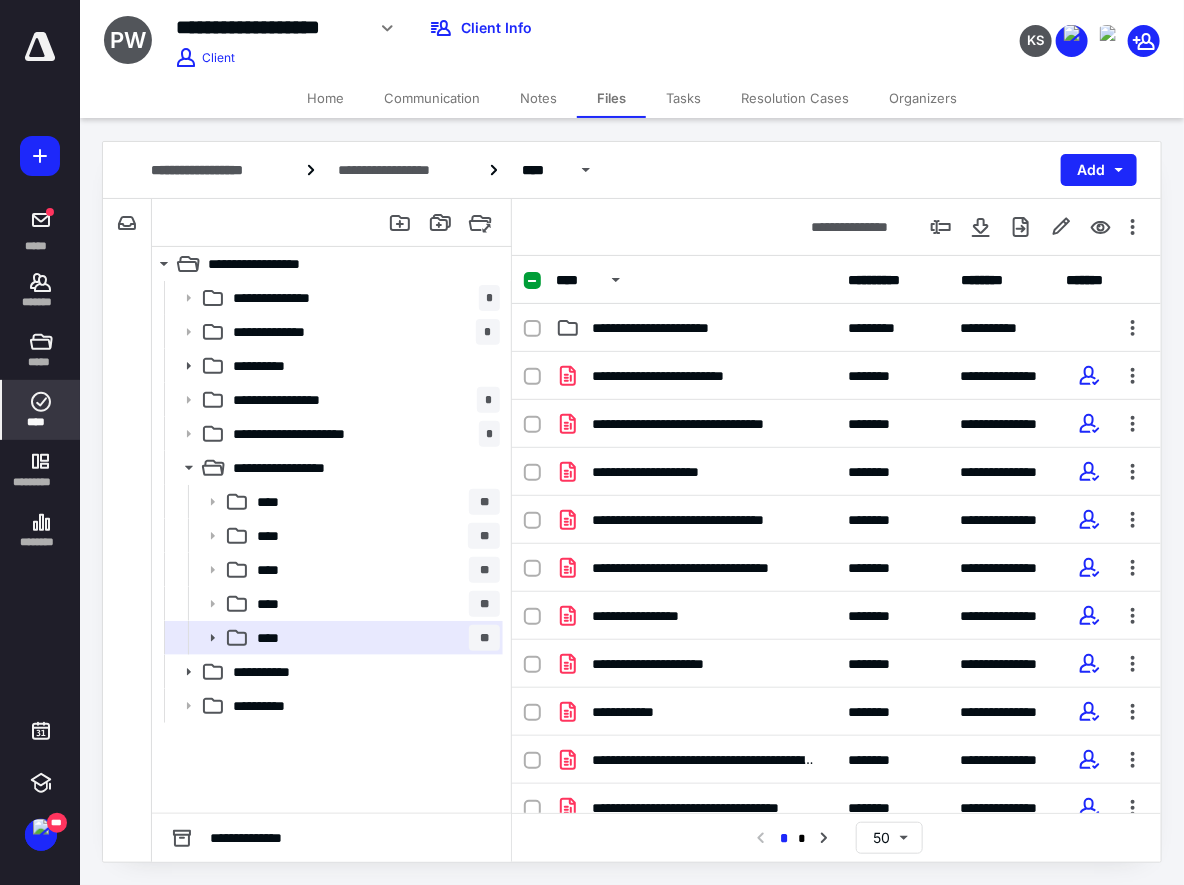 click on "****" at bounding box center (41, 410) 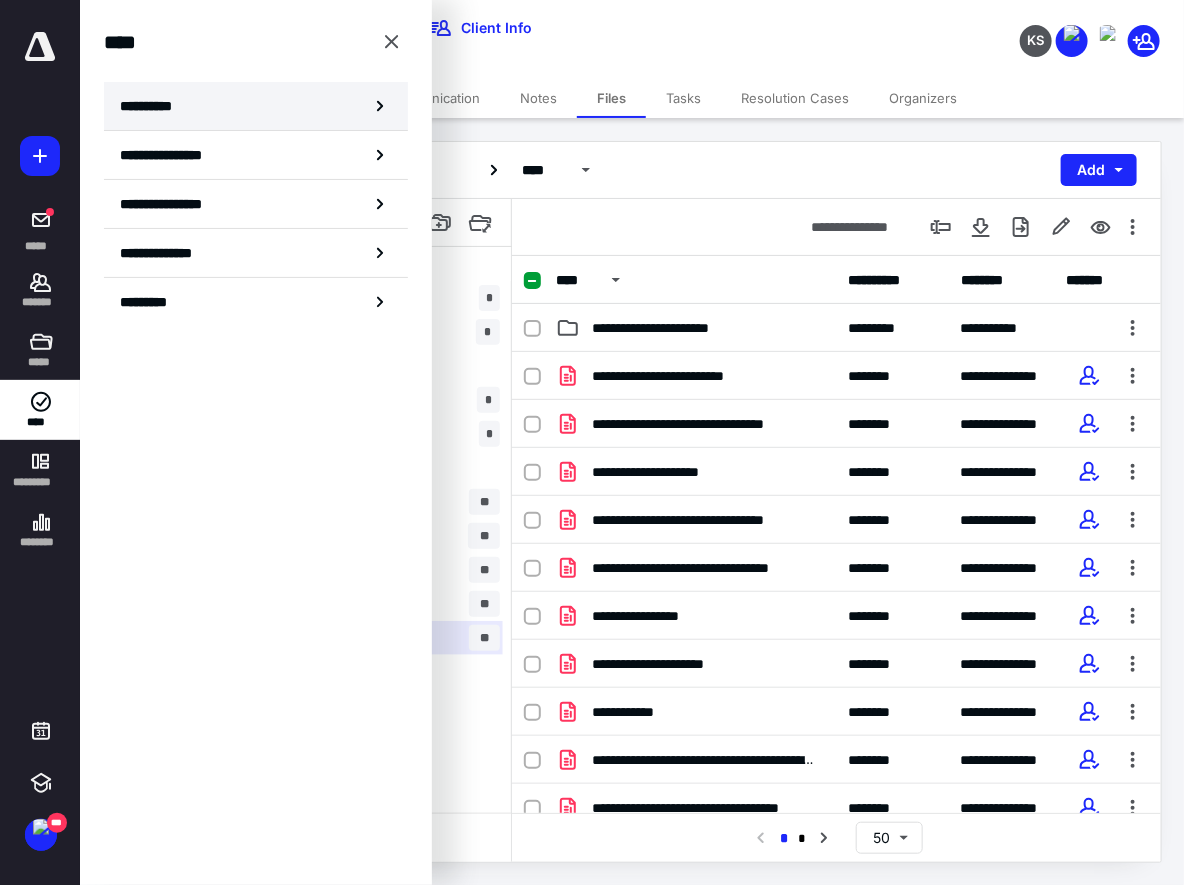 click on "**********" at bounding box center (153, 106) 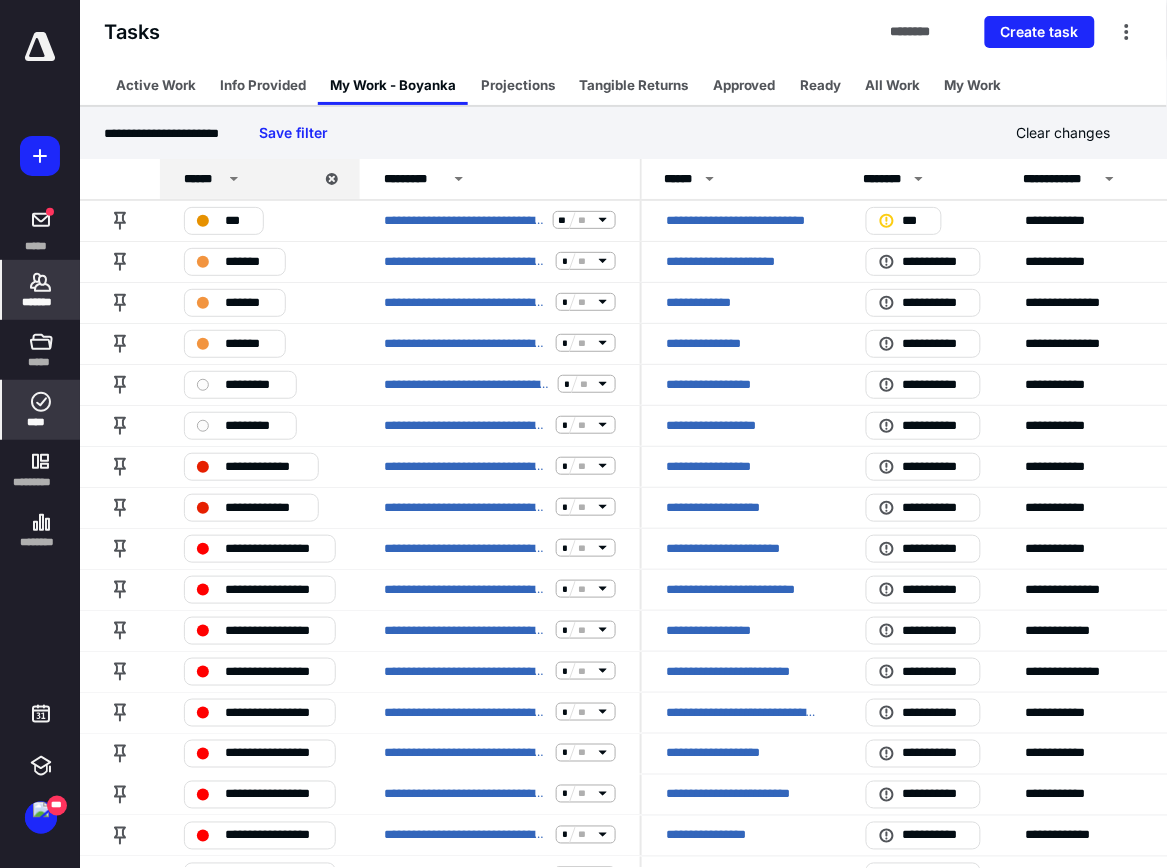 click 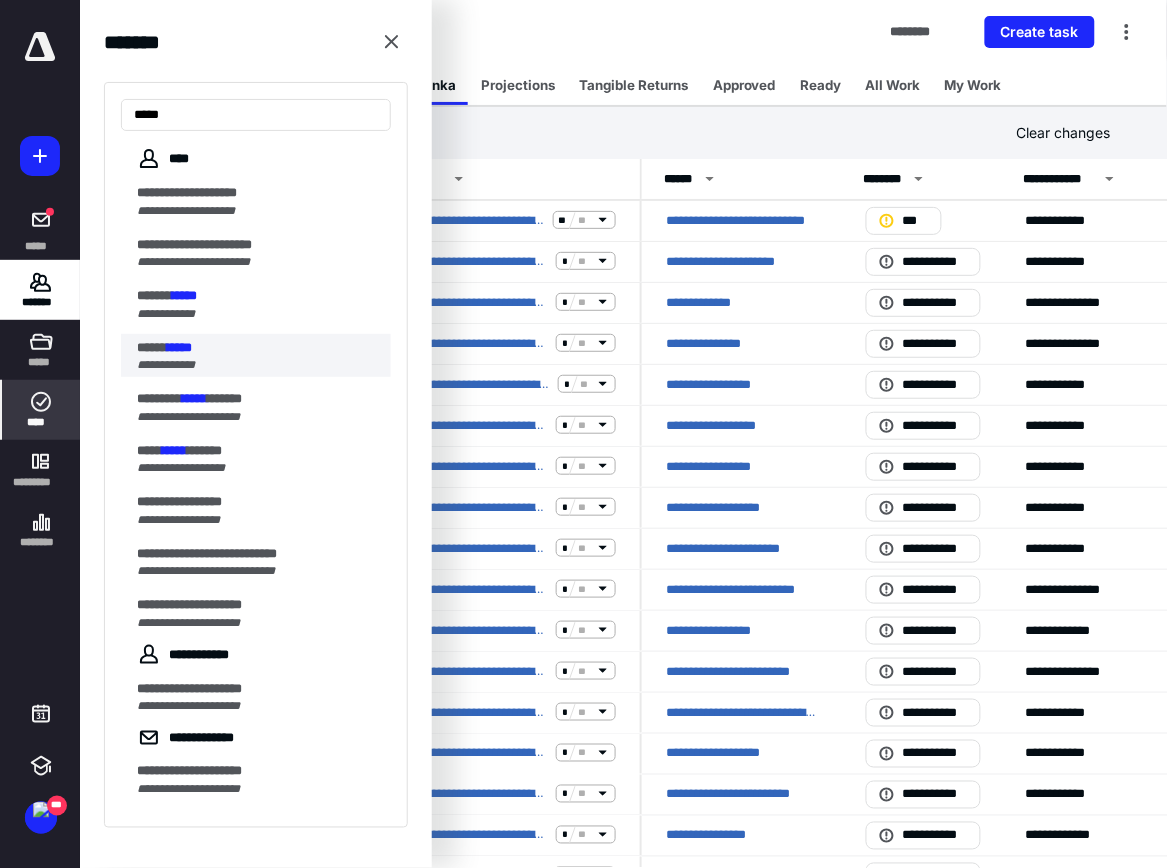 type on "*****" 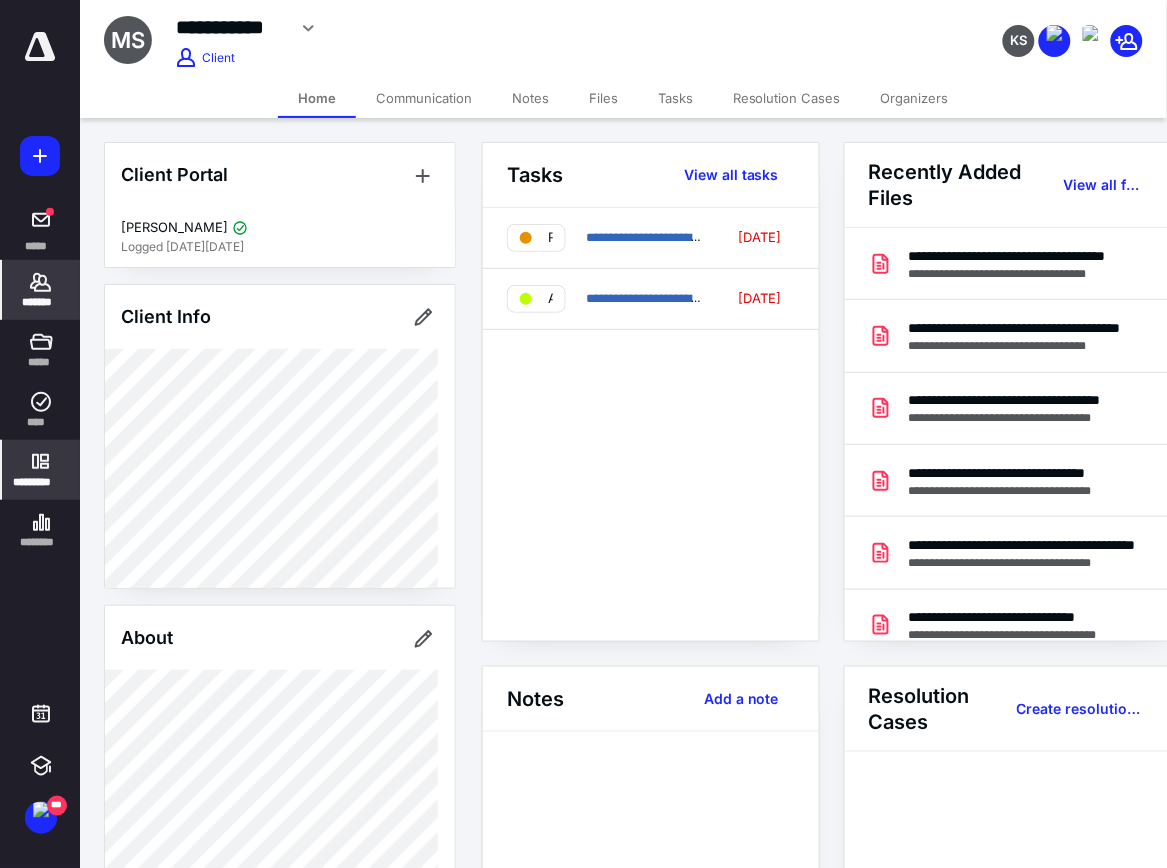click on "*********" at bounding box center (41, 470) 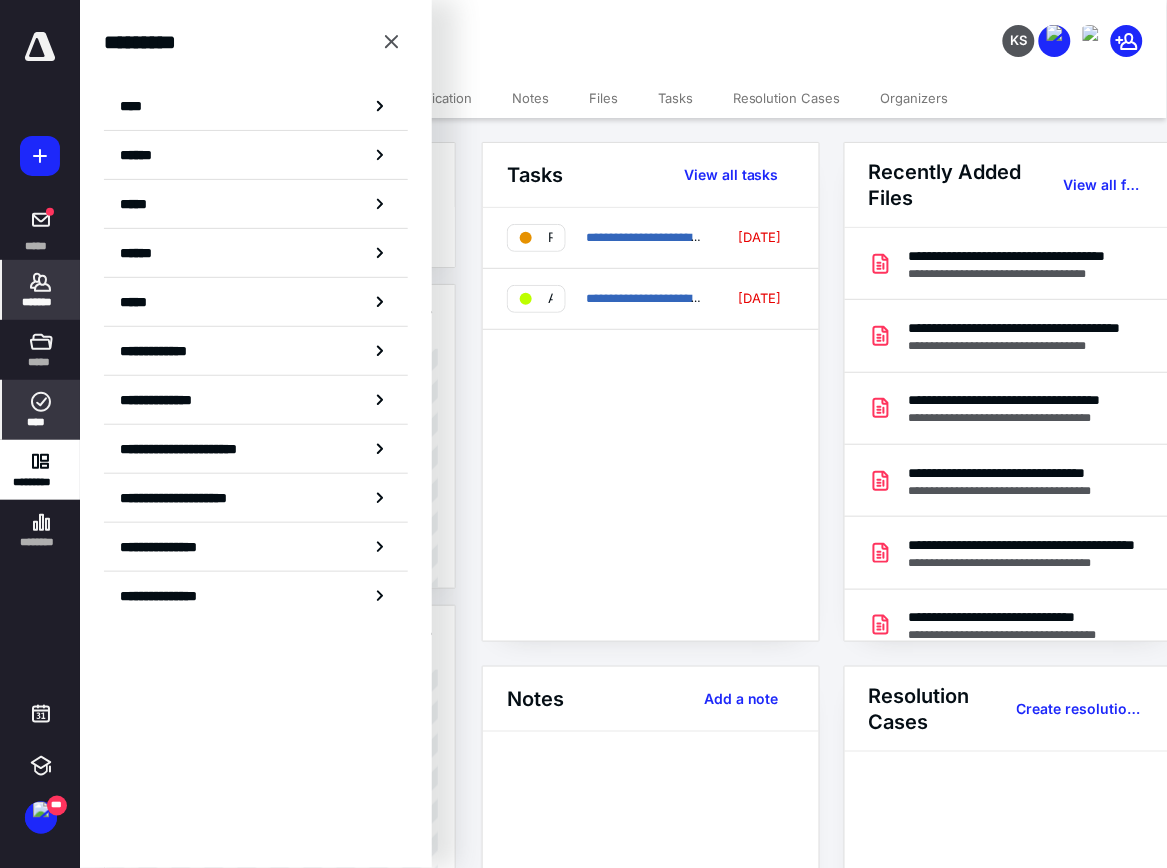 click on "****" at bounding box center (41, 422) 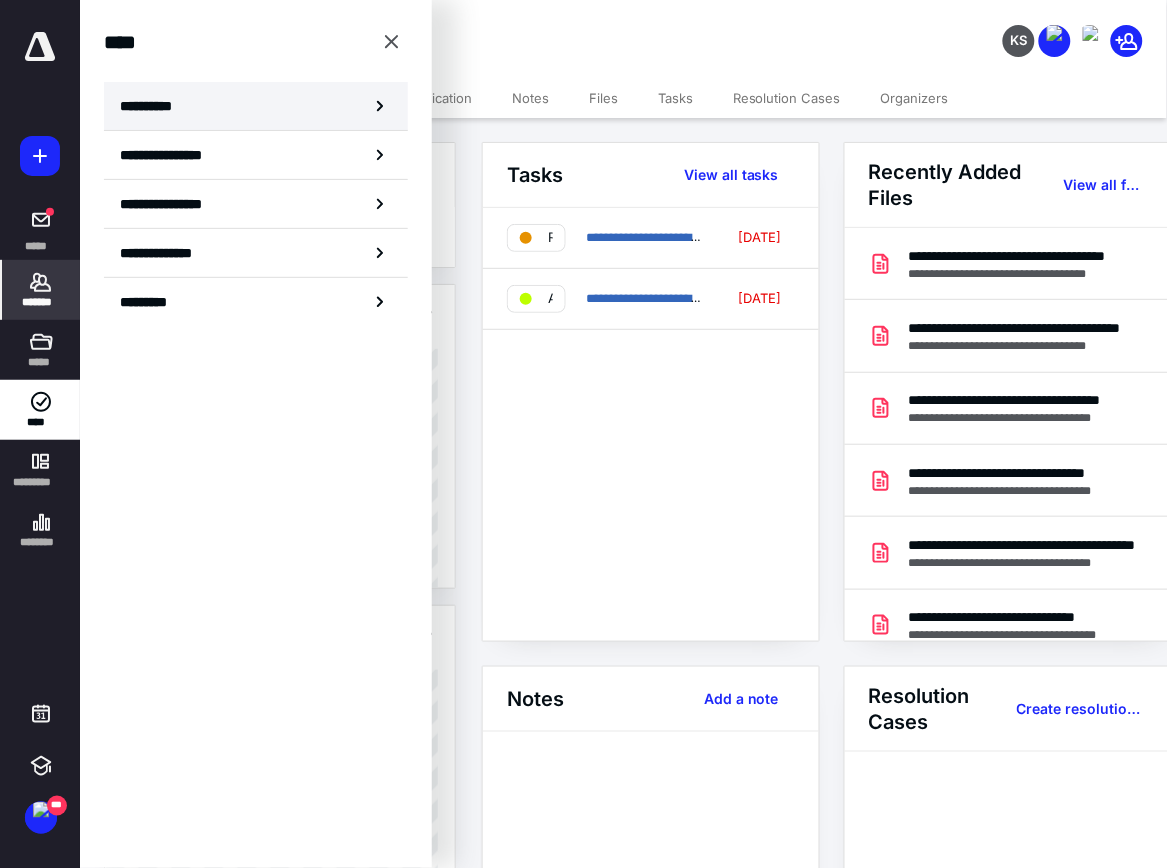 click on "**********" at bounding box center [153, 106] 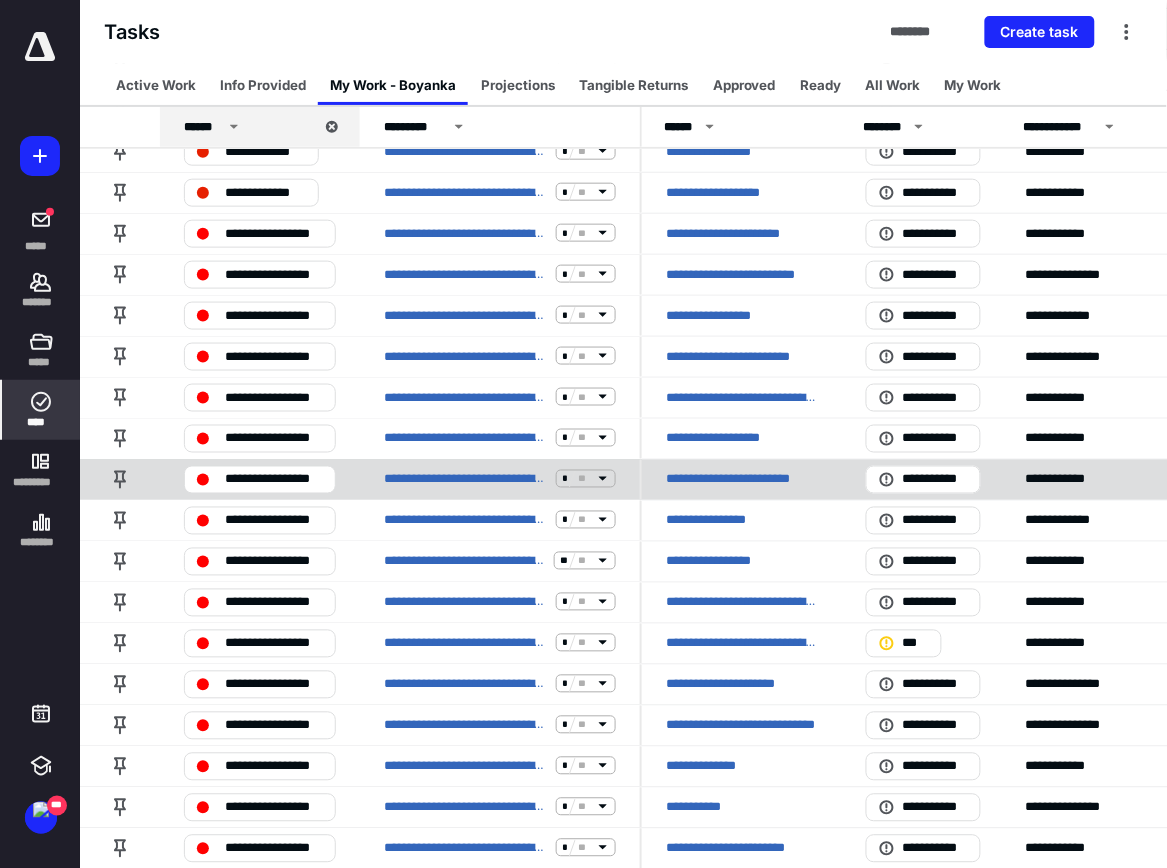 scroll, scrollTop: 0, scrollLeft: 0, axis: both 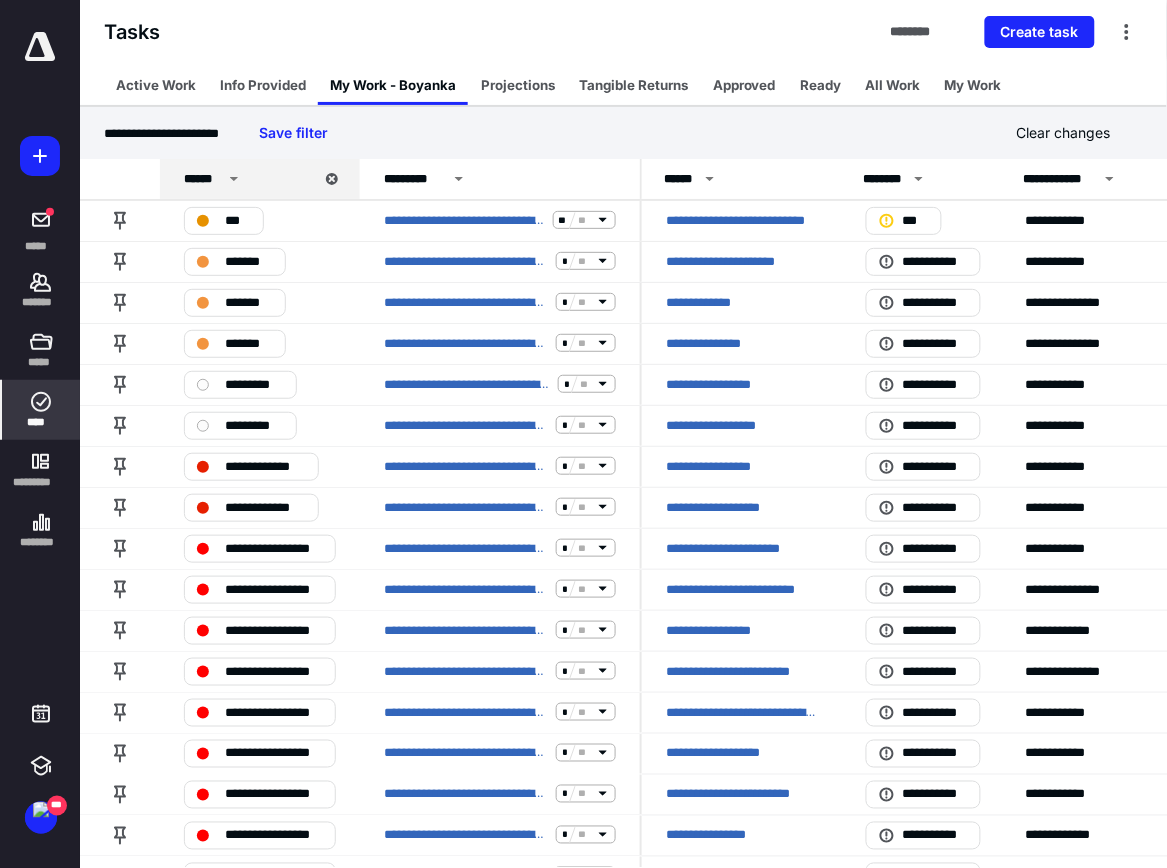 drag, startPoint x: 33, startPoint y: 630, endPoint x: 1, endPoint y: 625, distance: 32.38827 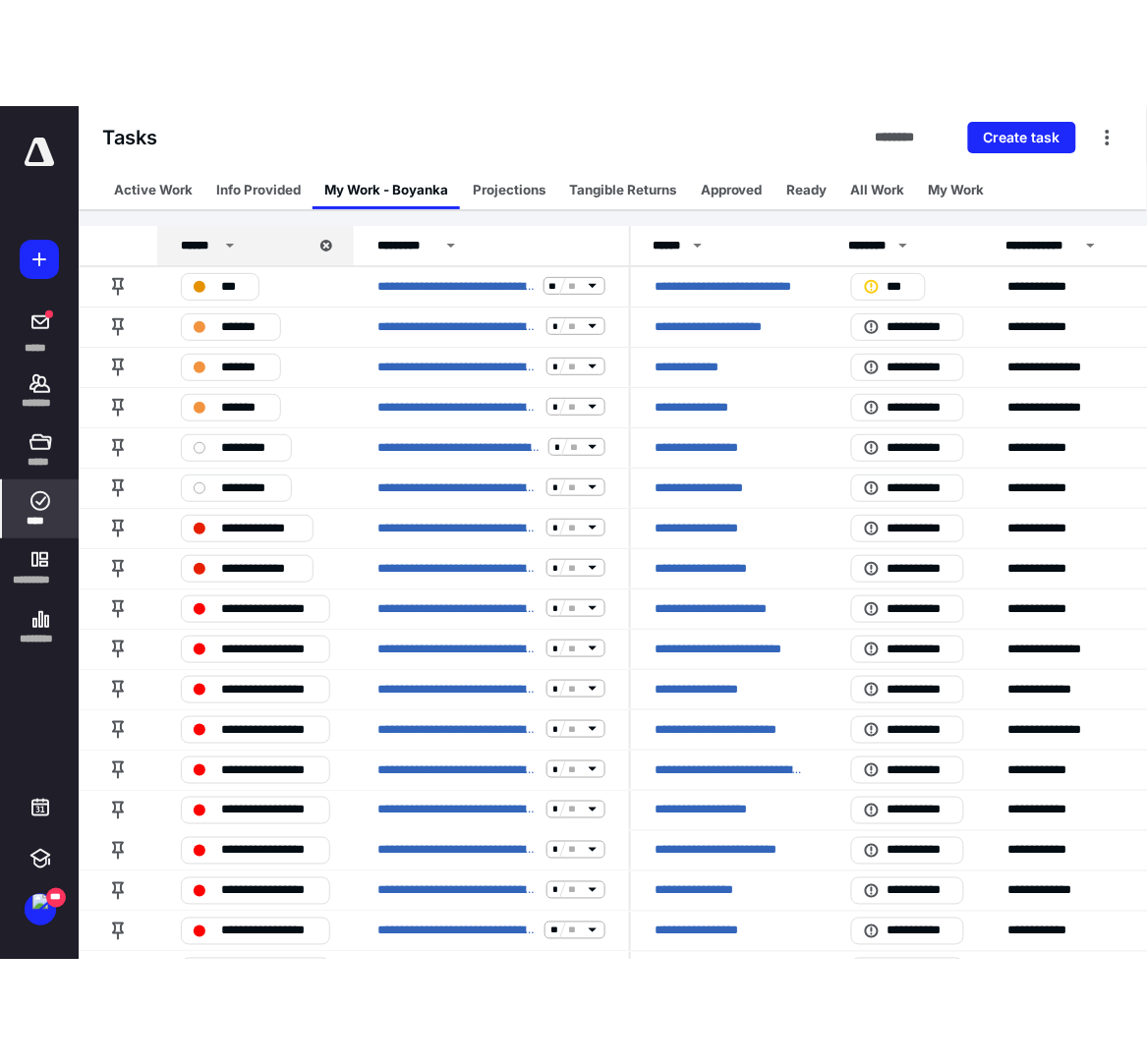 scroll, scrollTop: 0, scrollLeft: 0, axis: both 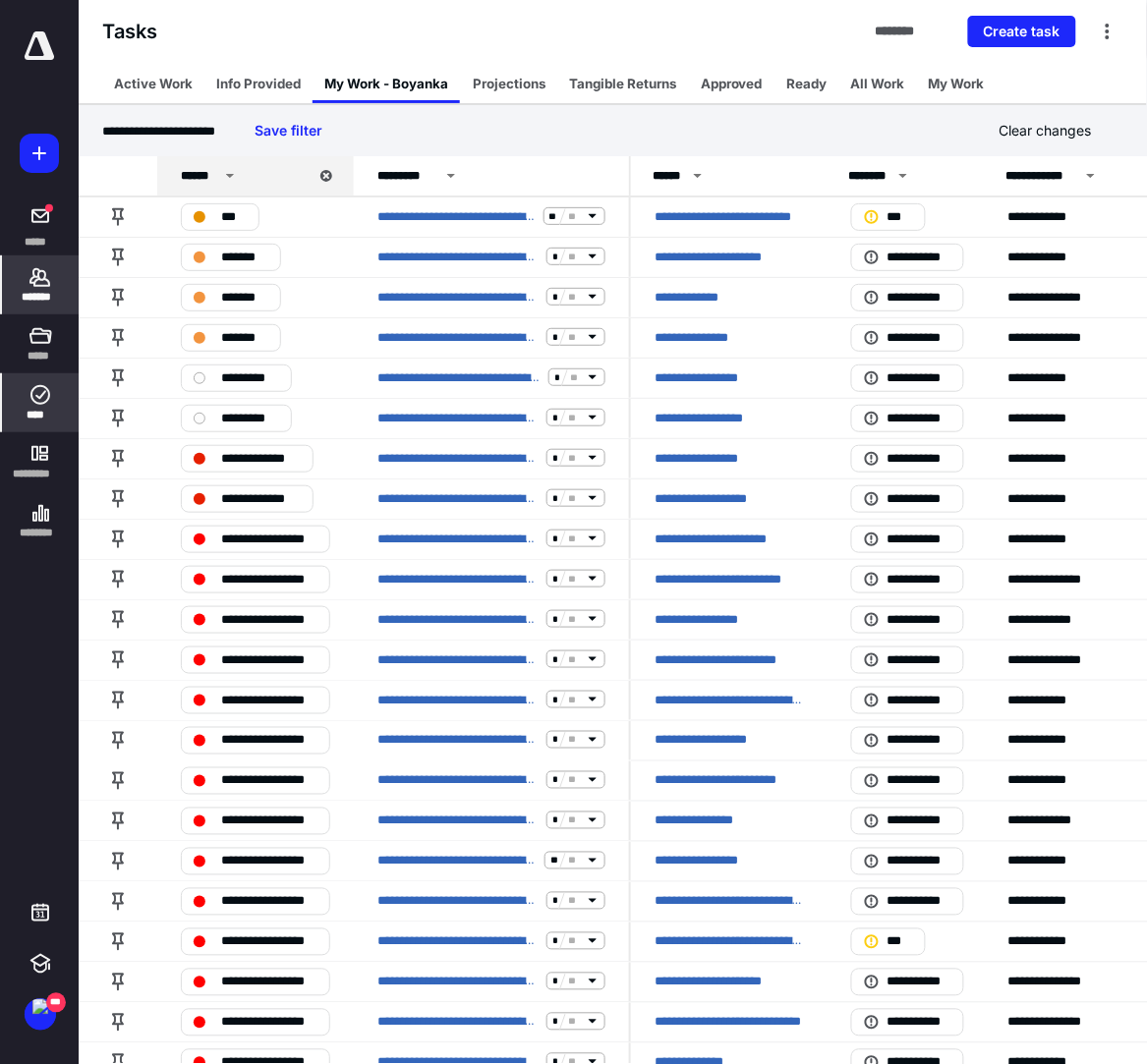 click on "*******" at bounding box center (40, 285) 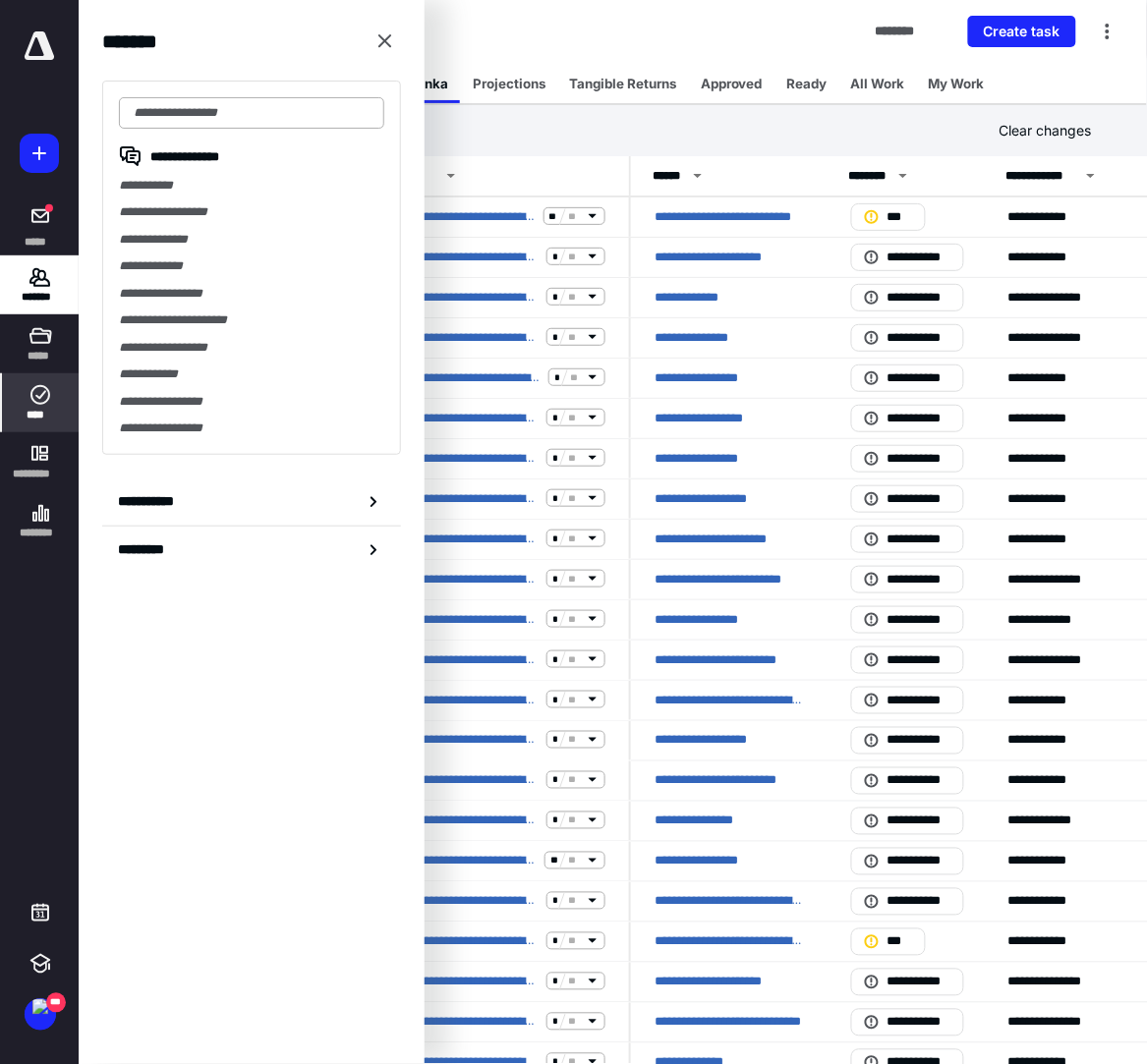 click at bounding box center [252, 113] 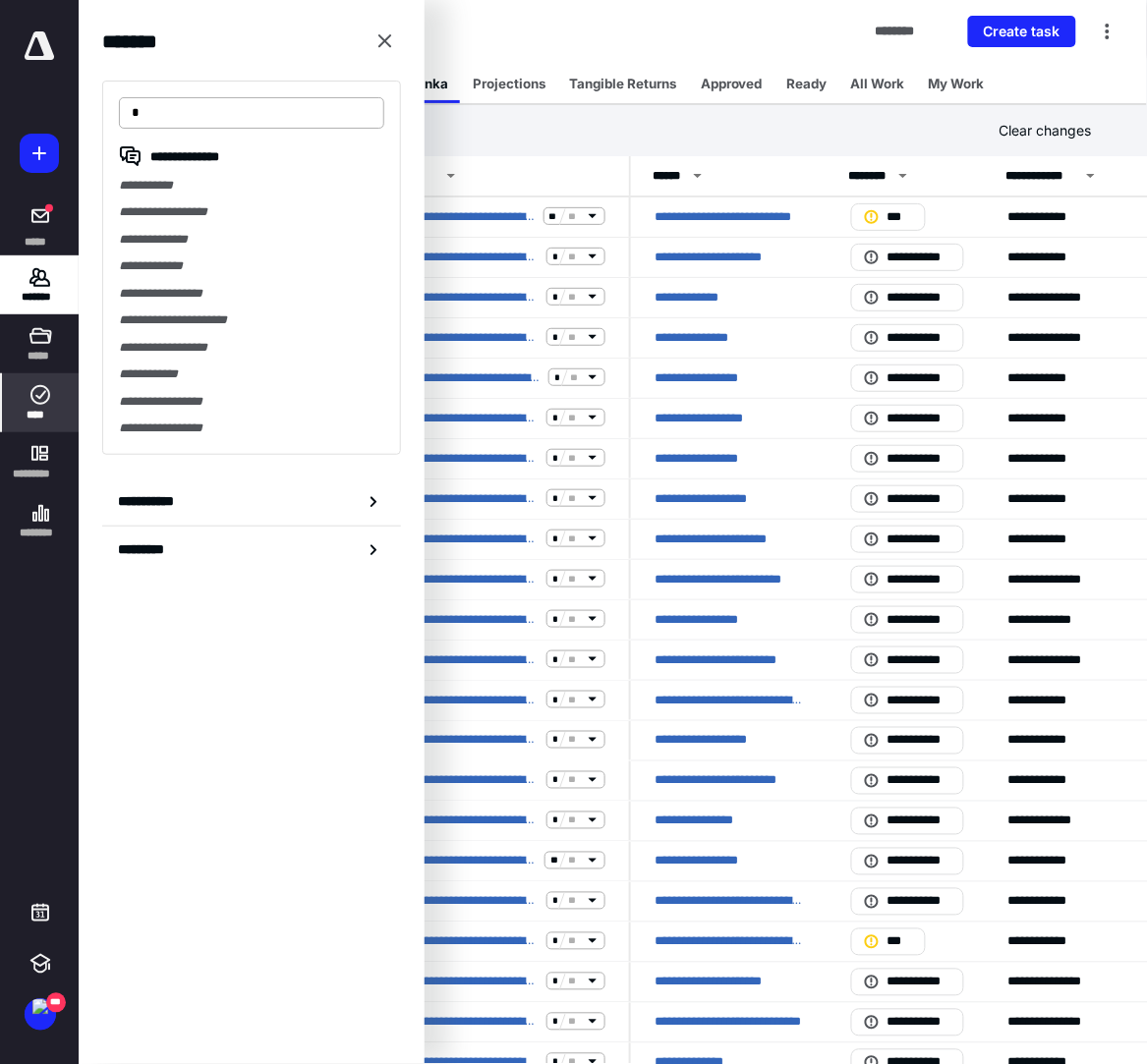 click on "*" at bounding box center (252, 113) 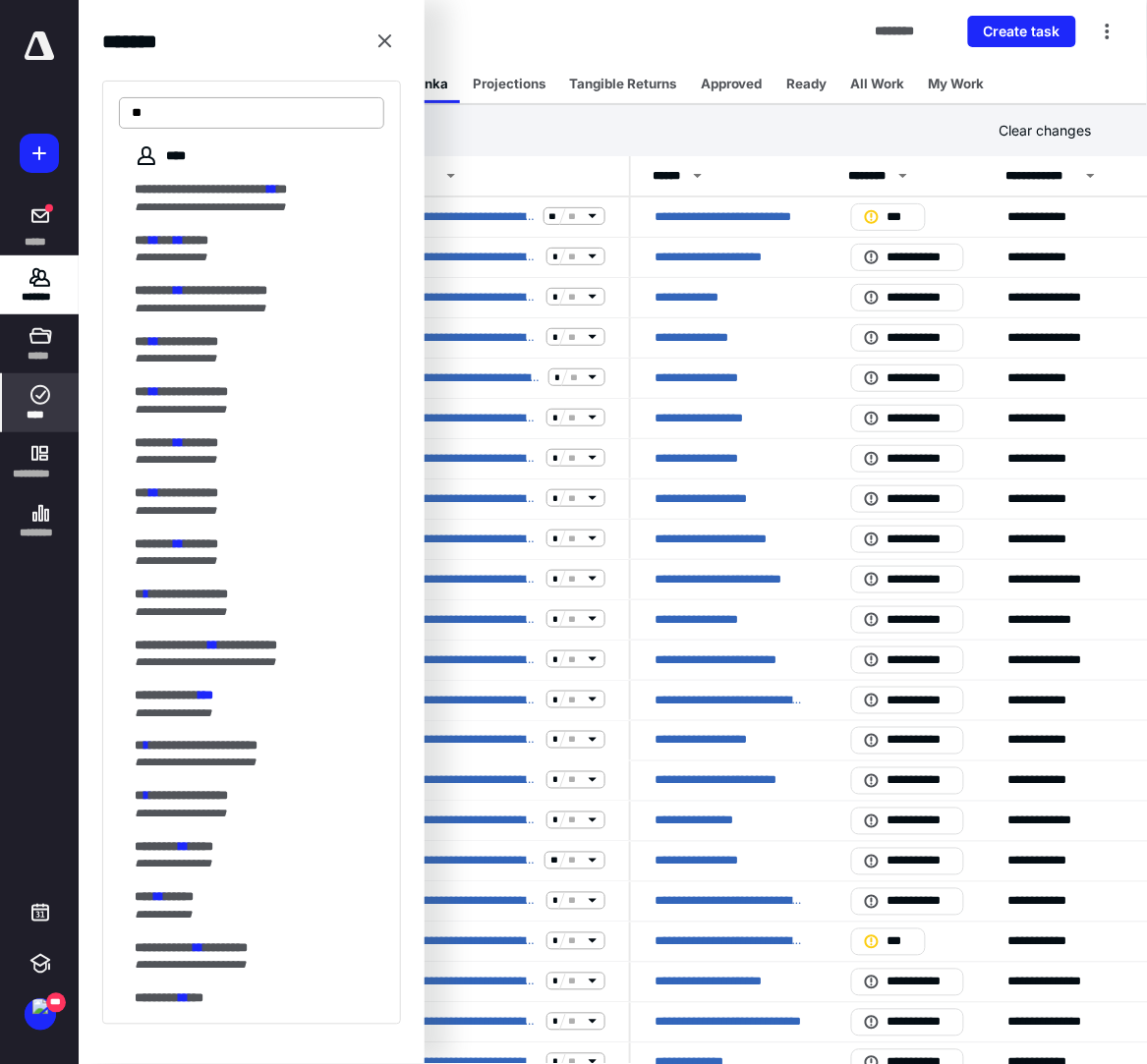 type on "*" 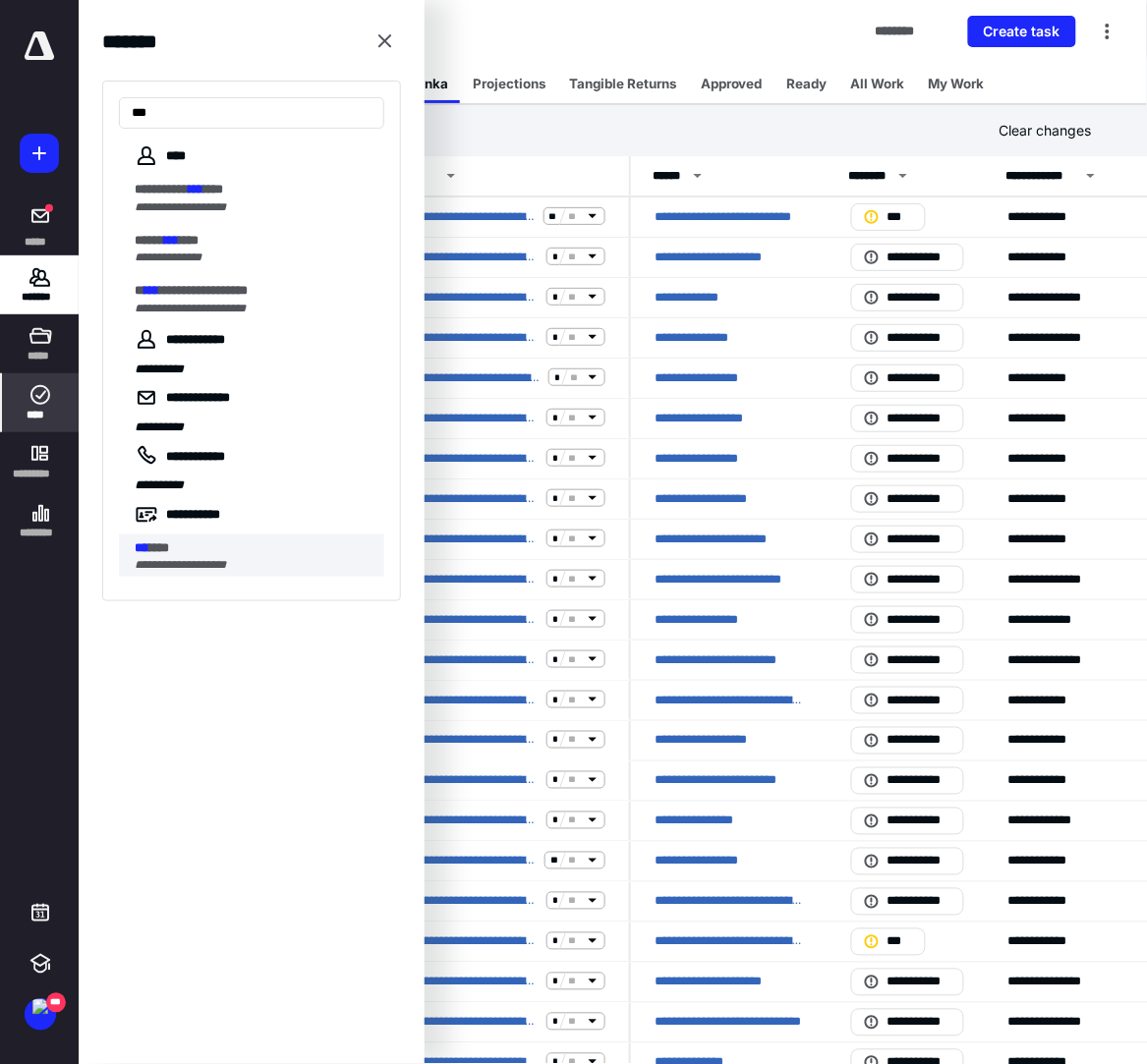 type on "***" 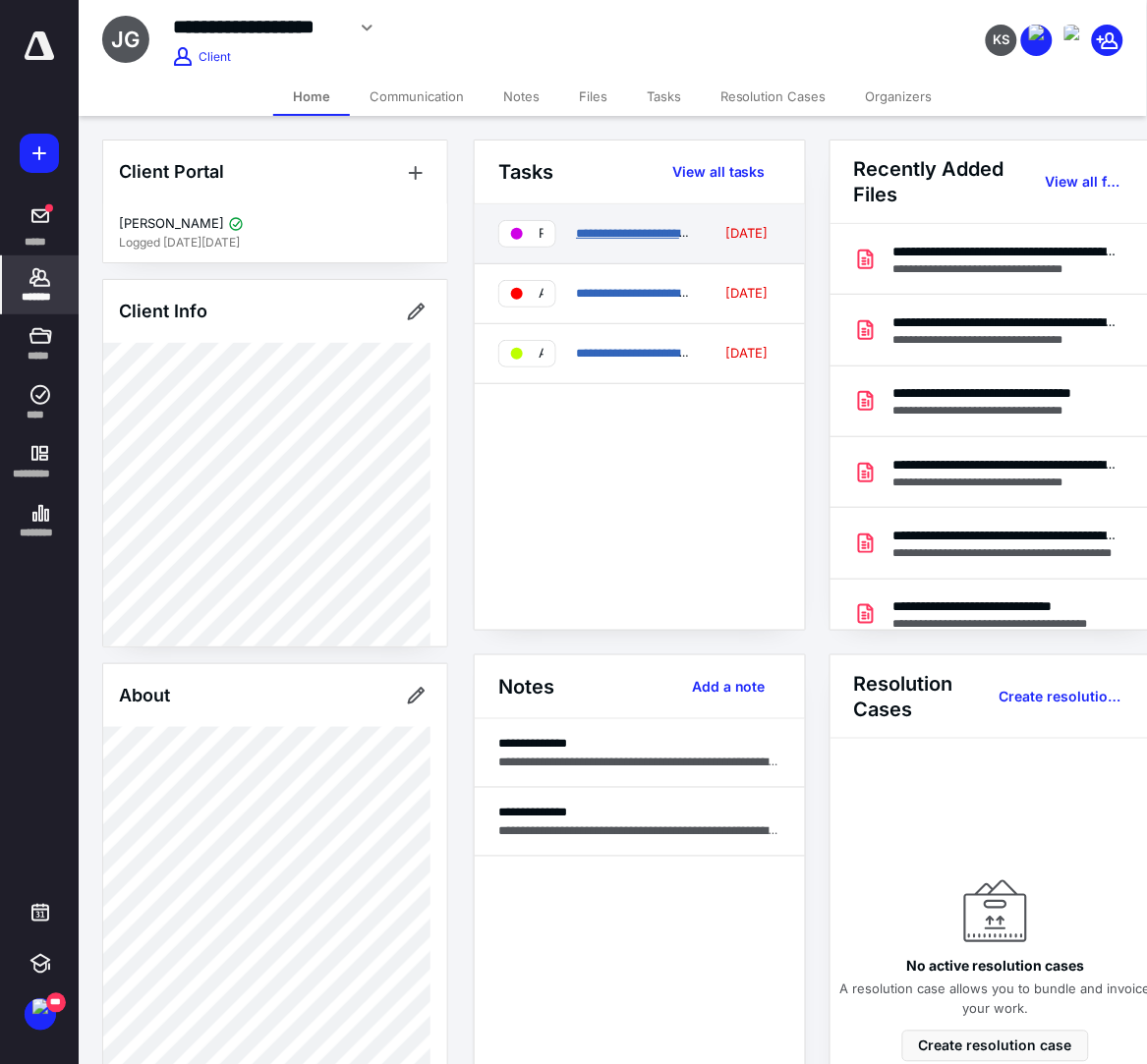 click on "**********" at bounding box center [691, 233] 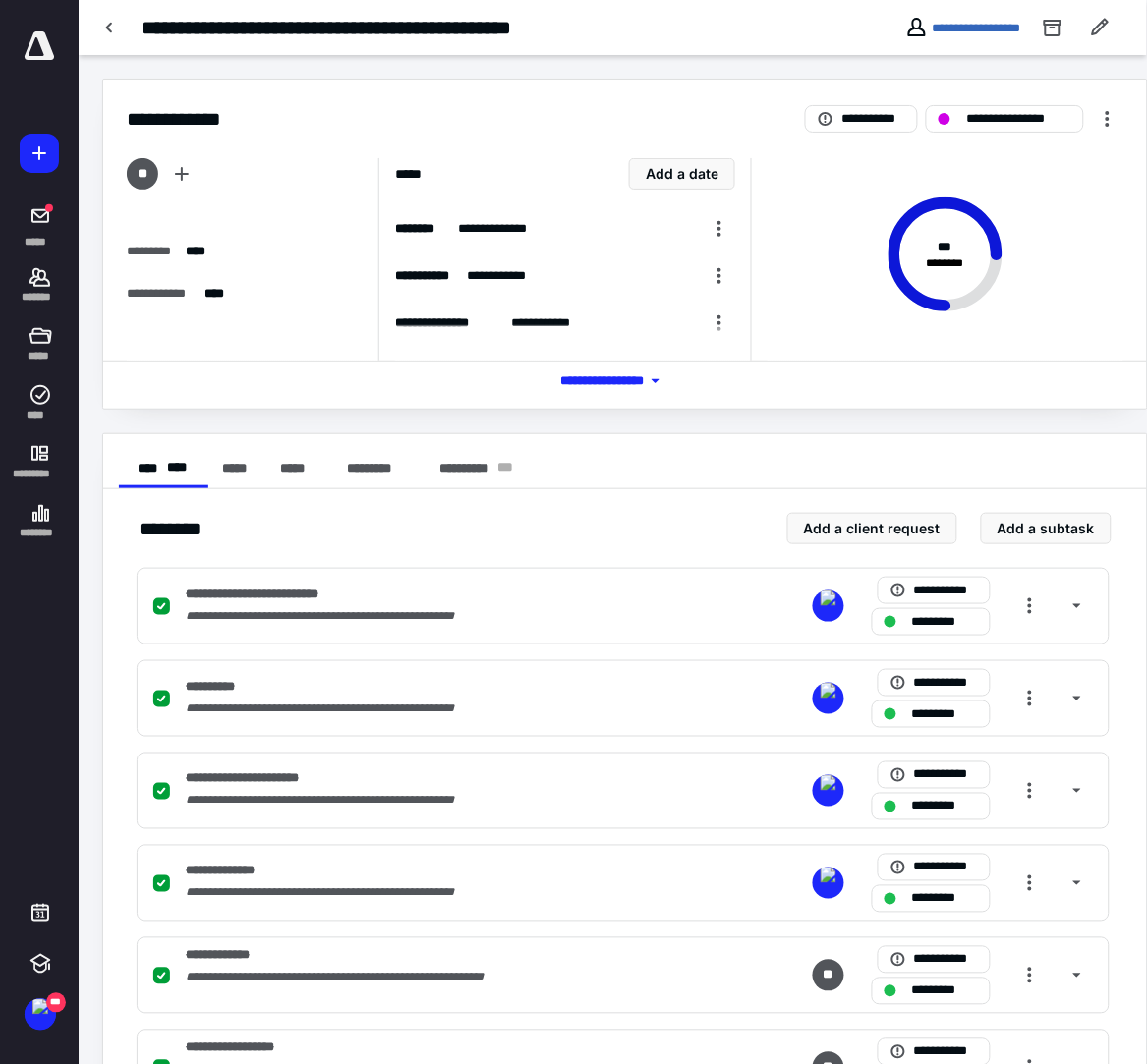 scroll, scrollTop: 0, scrollLeft: 63, axis: horizontal 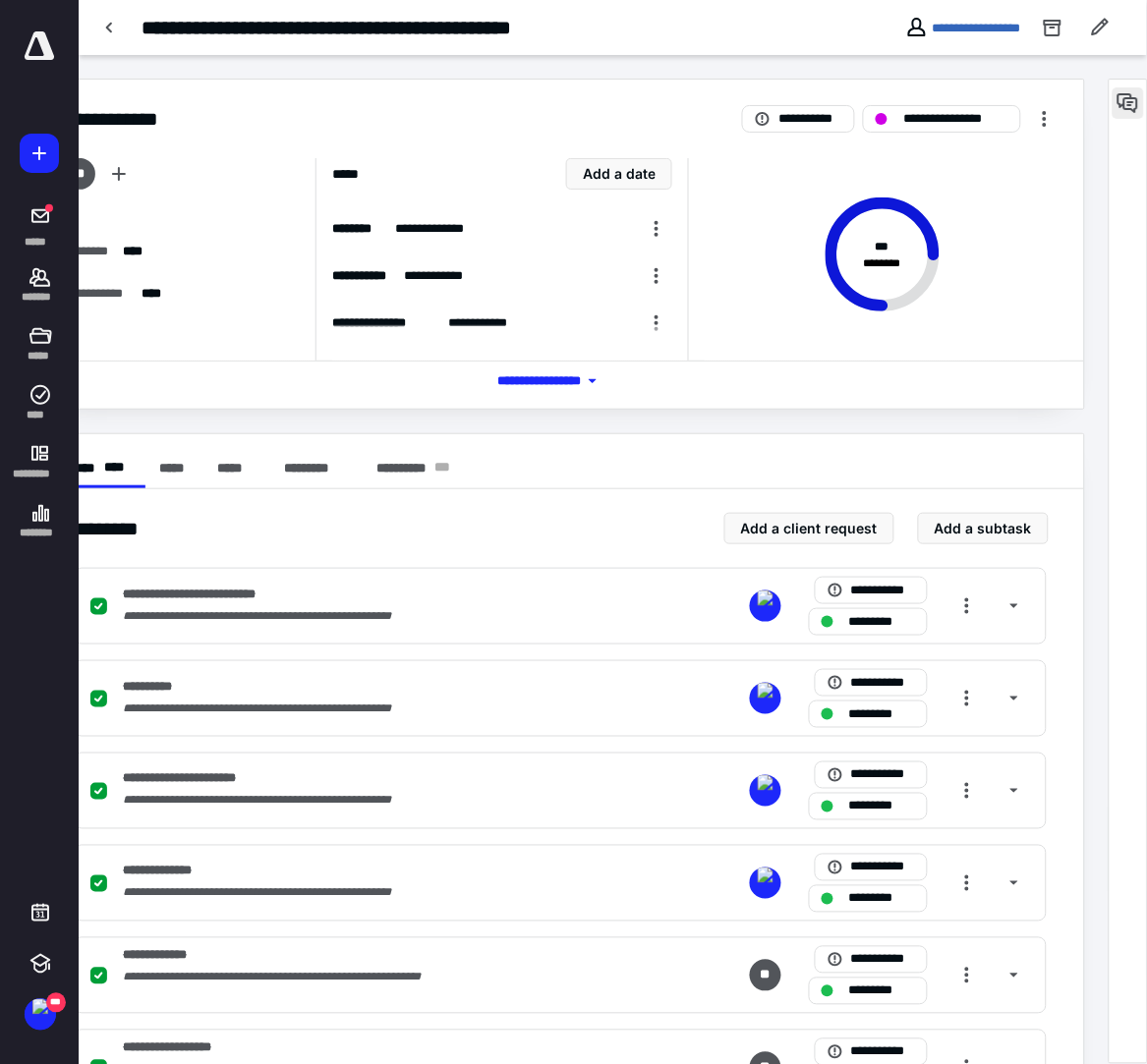click at bounding box center (1128, 103) 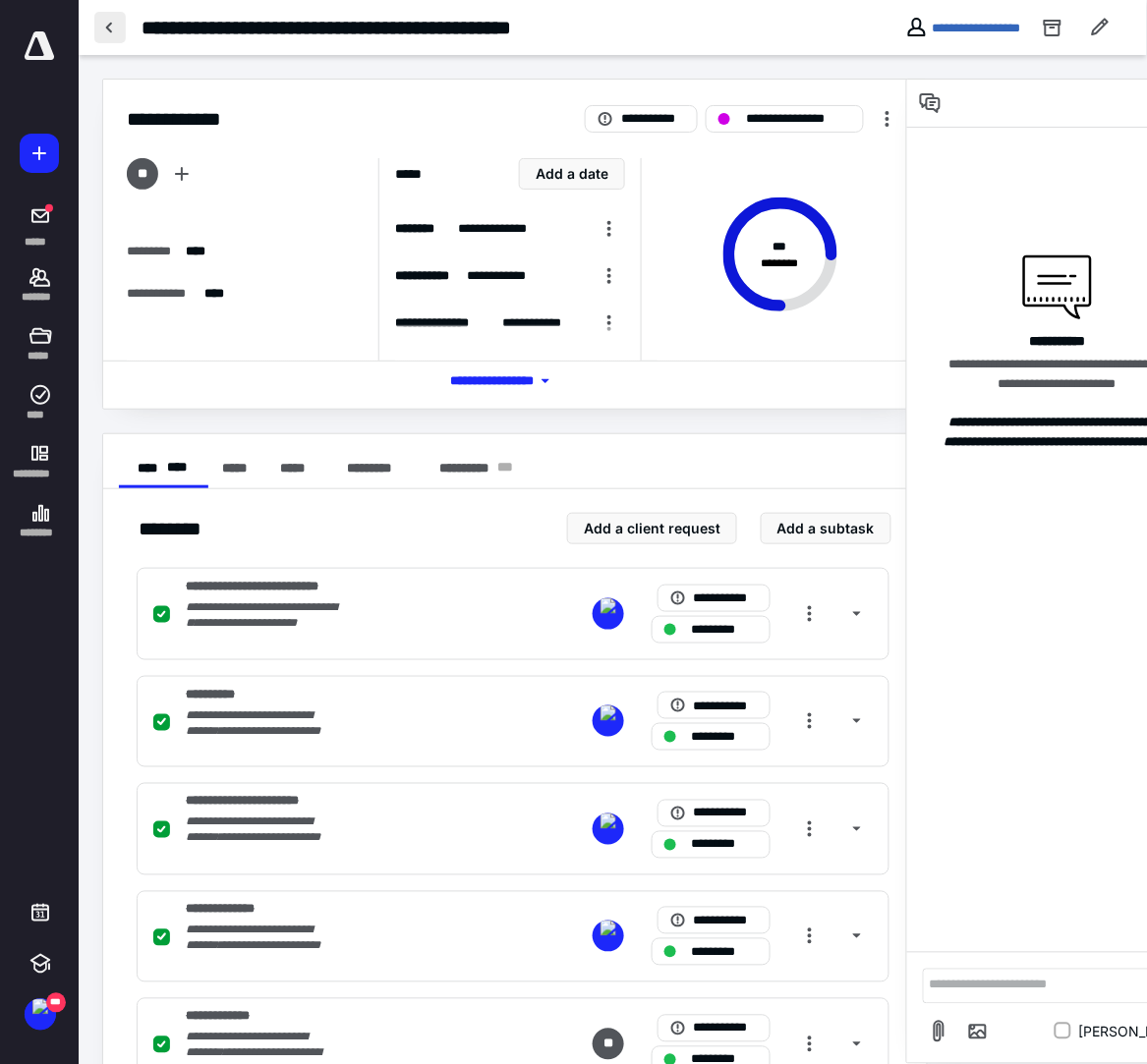 click at bounding box center [110, 28] 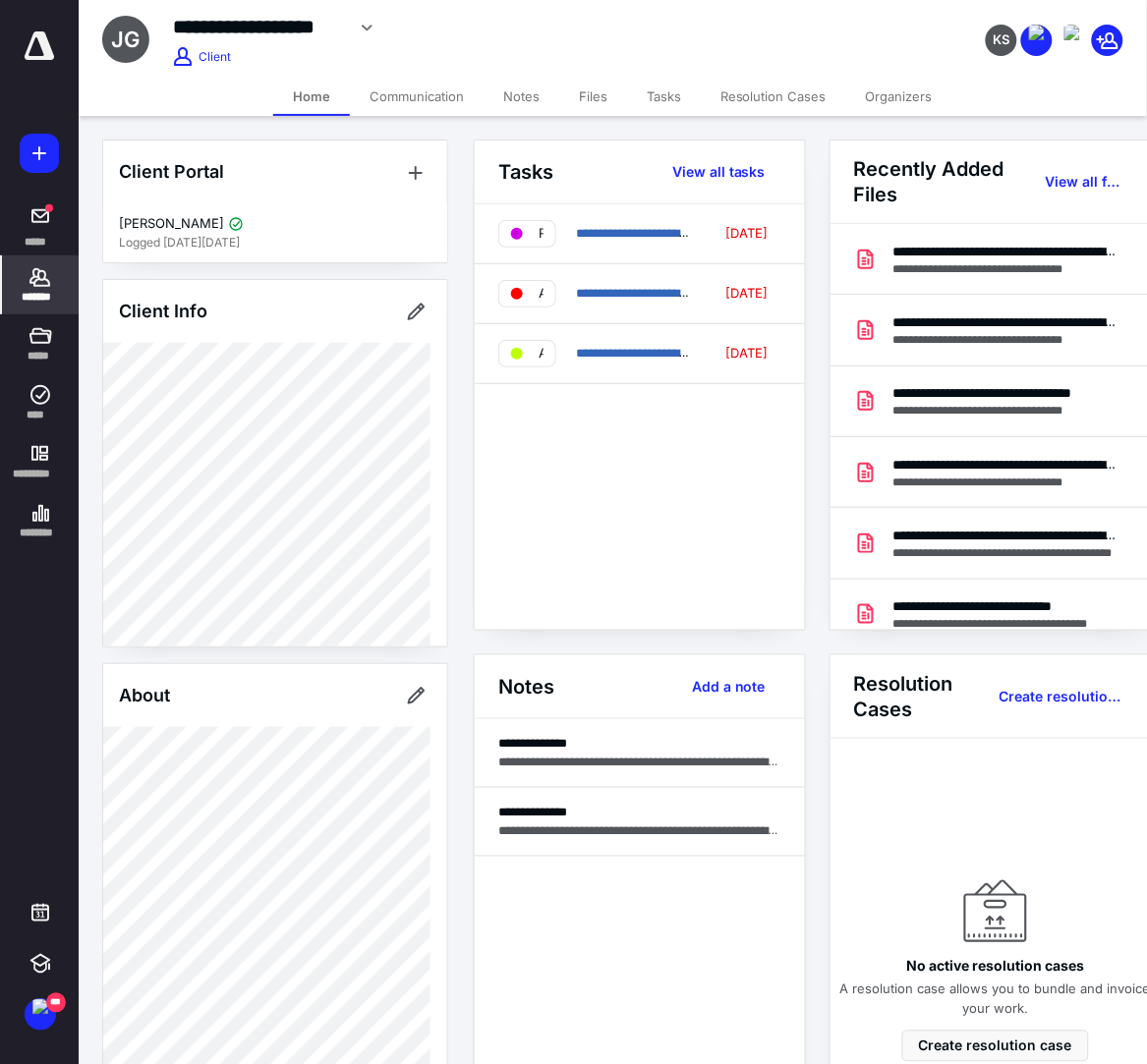 click 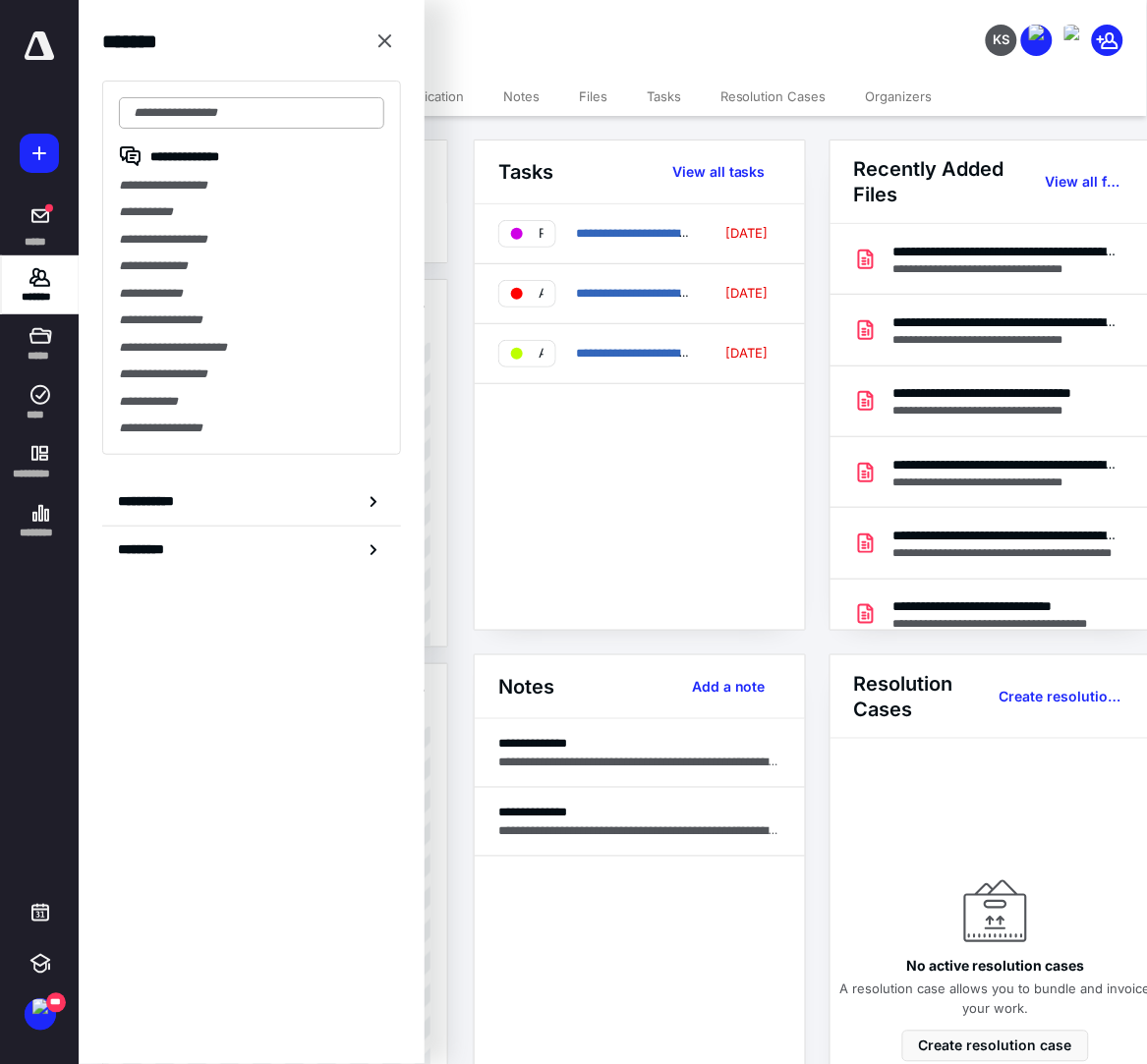 click at bounding box center (252, 113) 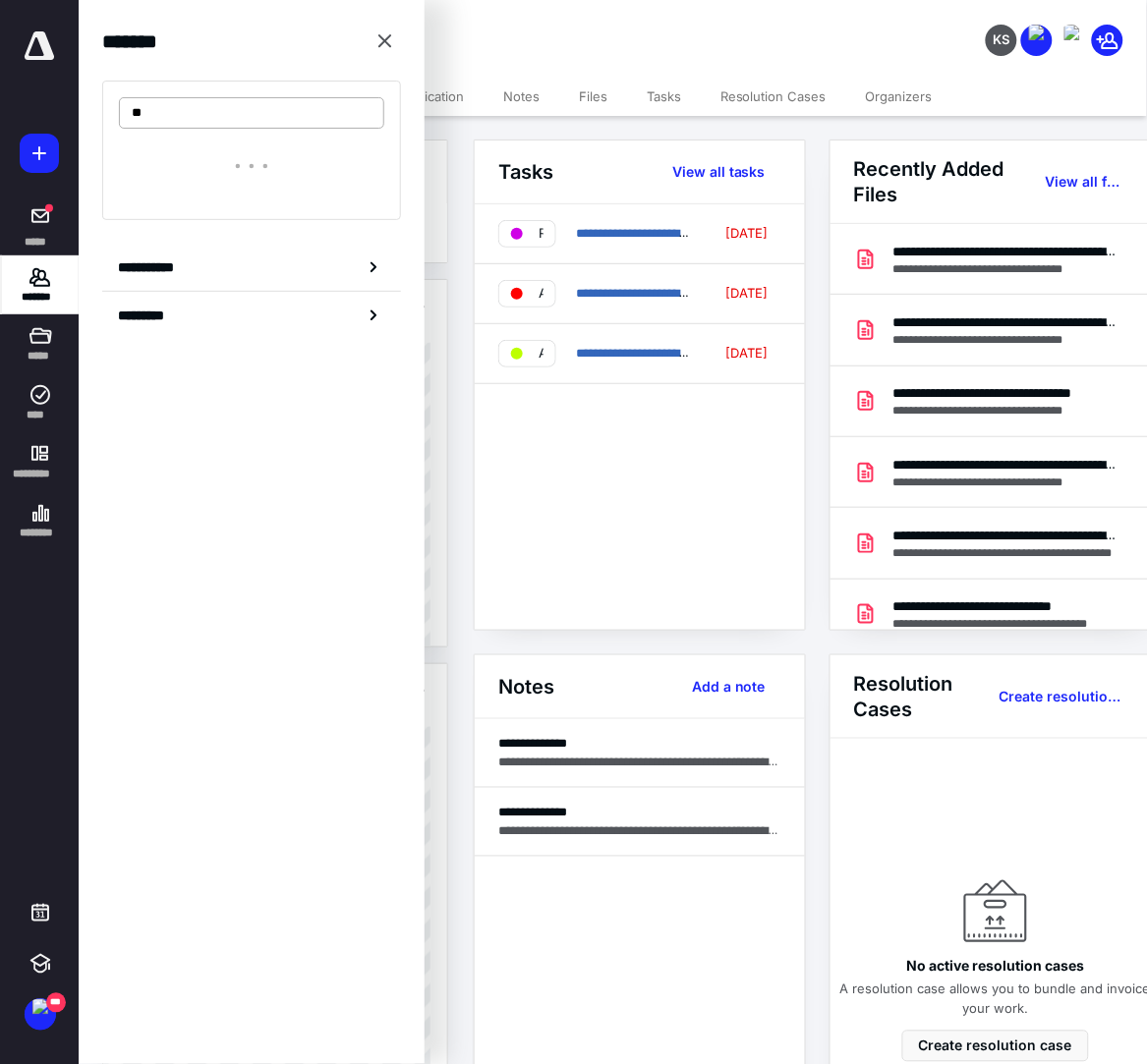 click on "**" at bounding box center [252, 113] 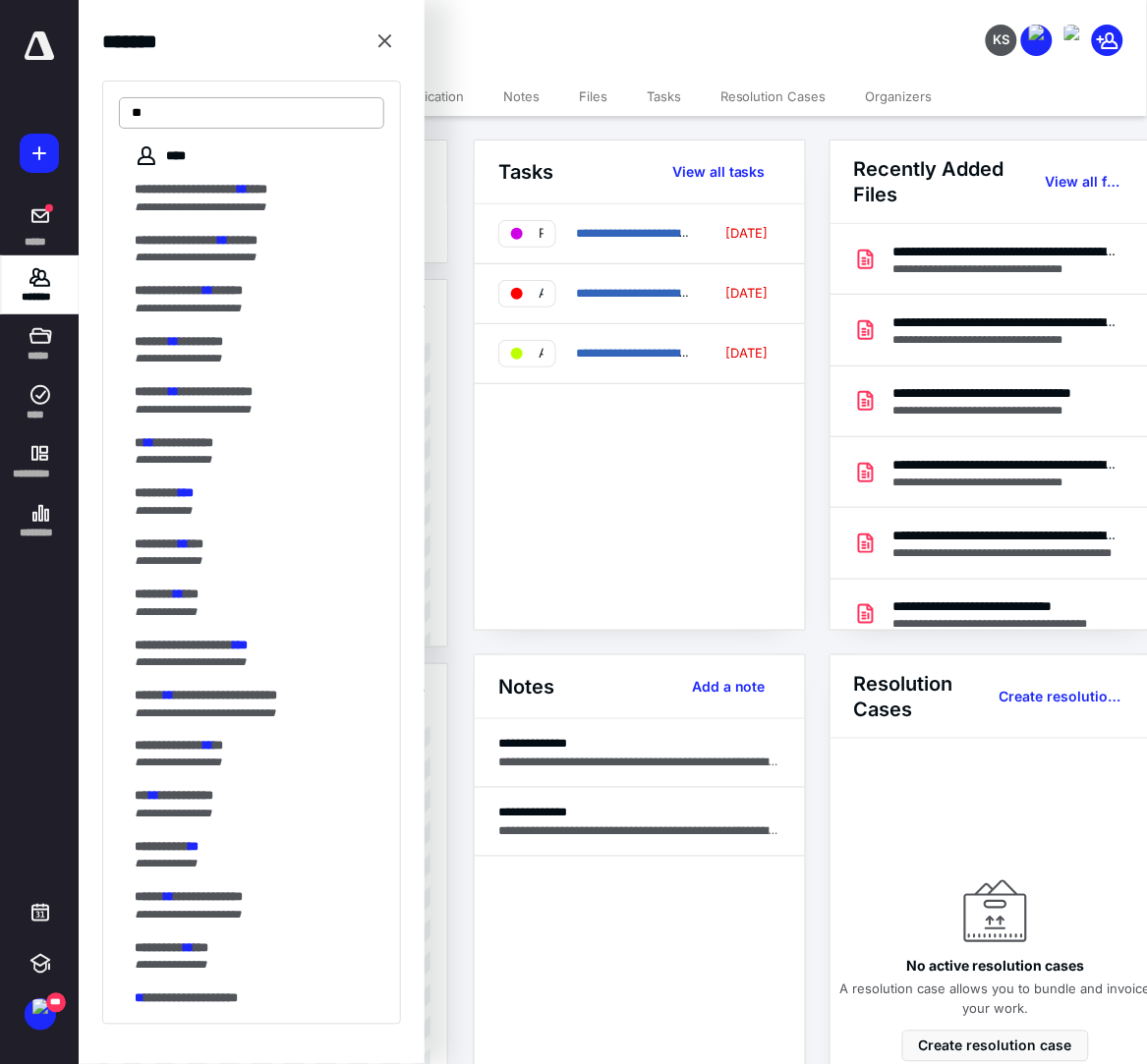 type on "*" 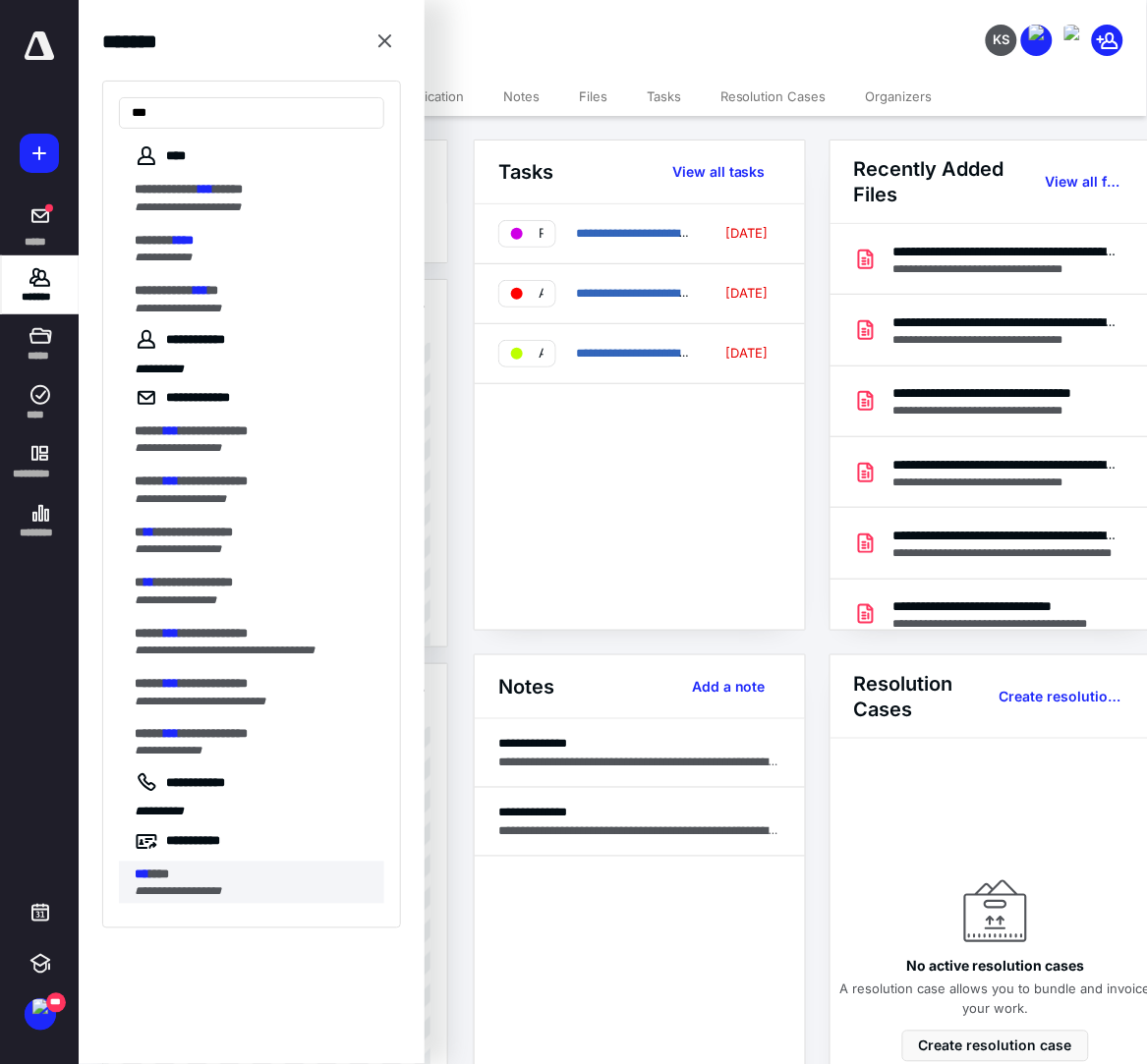 type on "***" 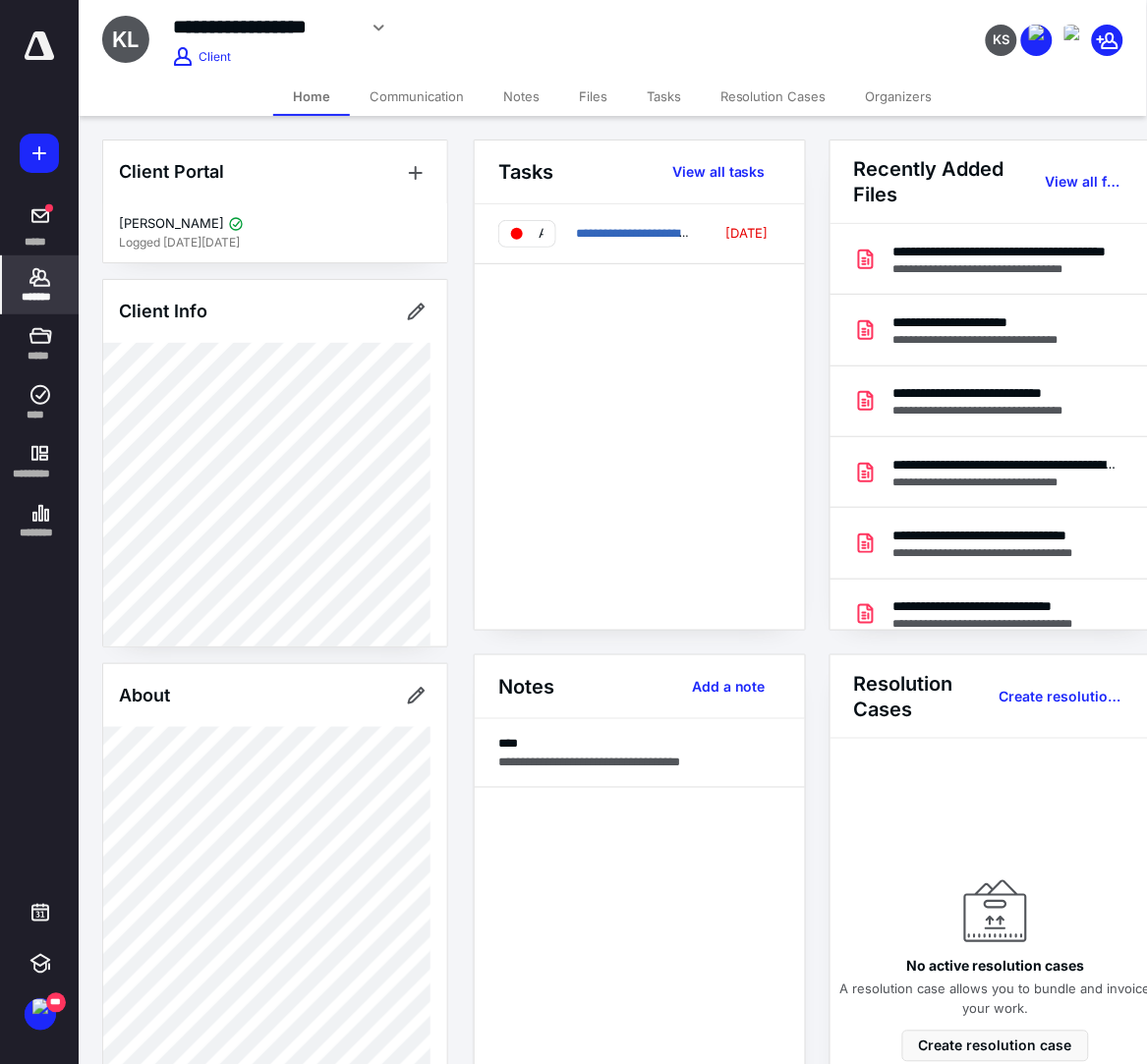 click on "Tasks" at bounding box center (663, 96) 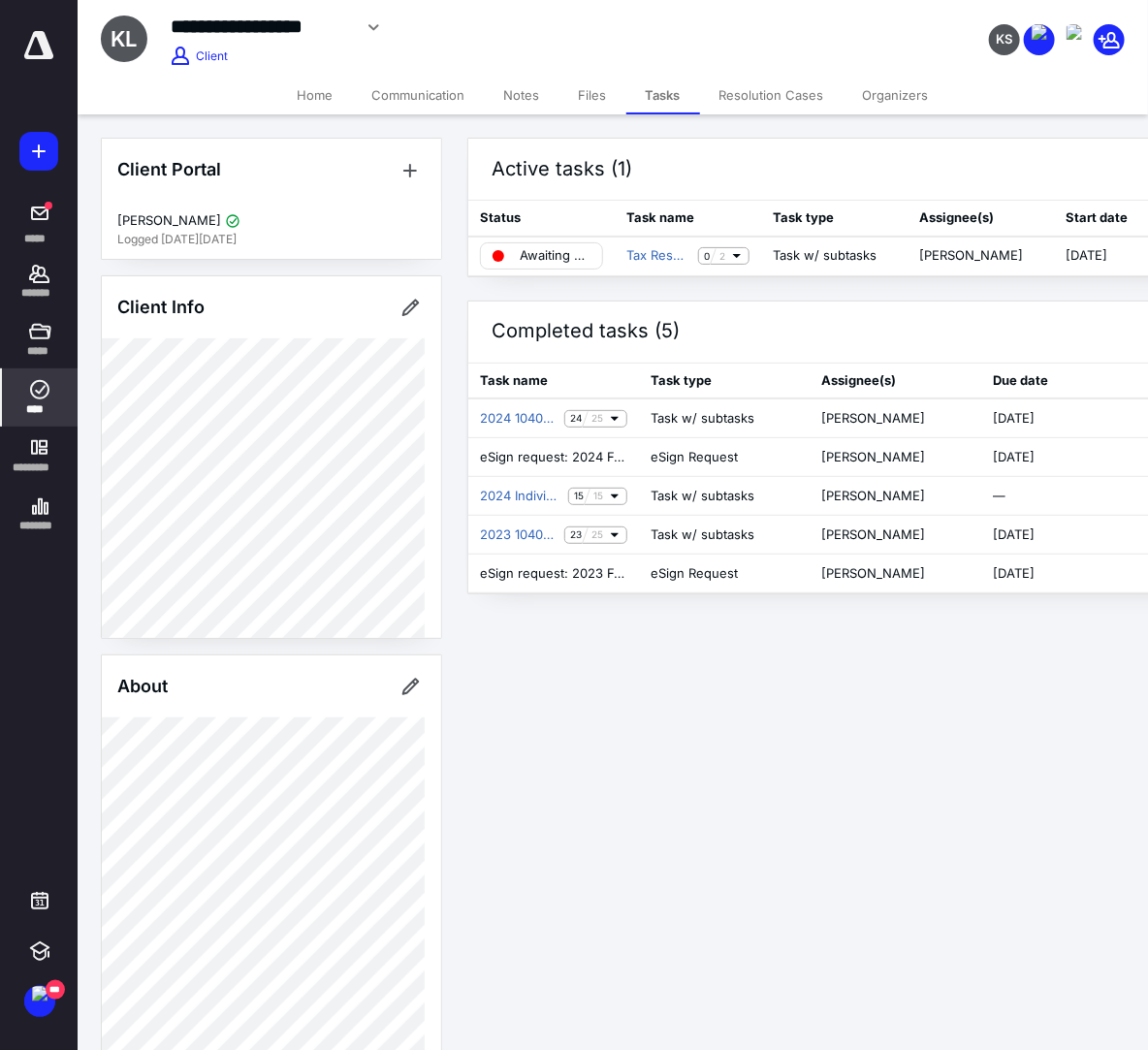 click on "****" at bounding box center (40, 398) 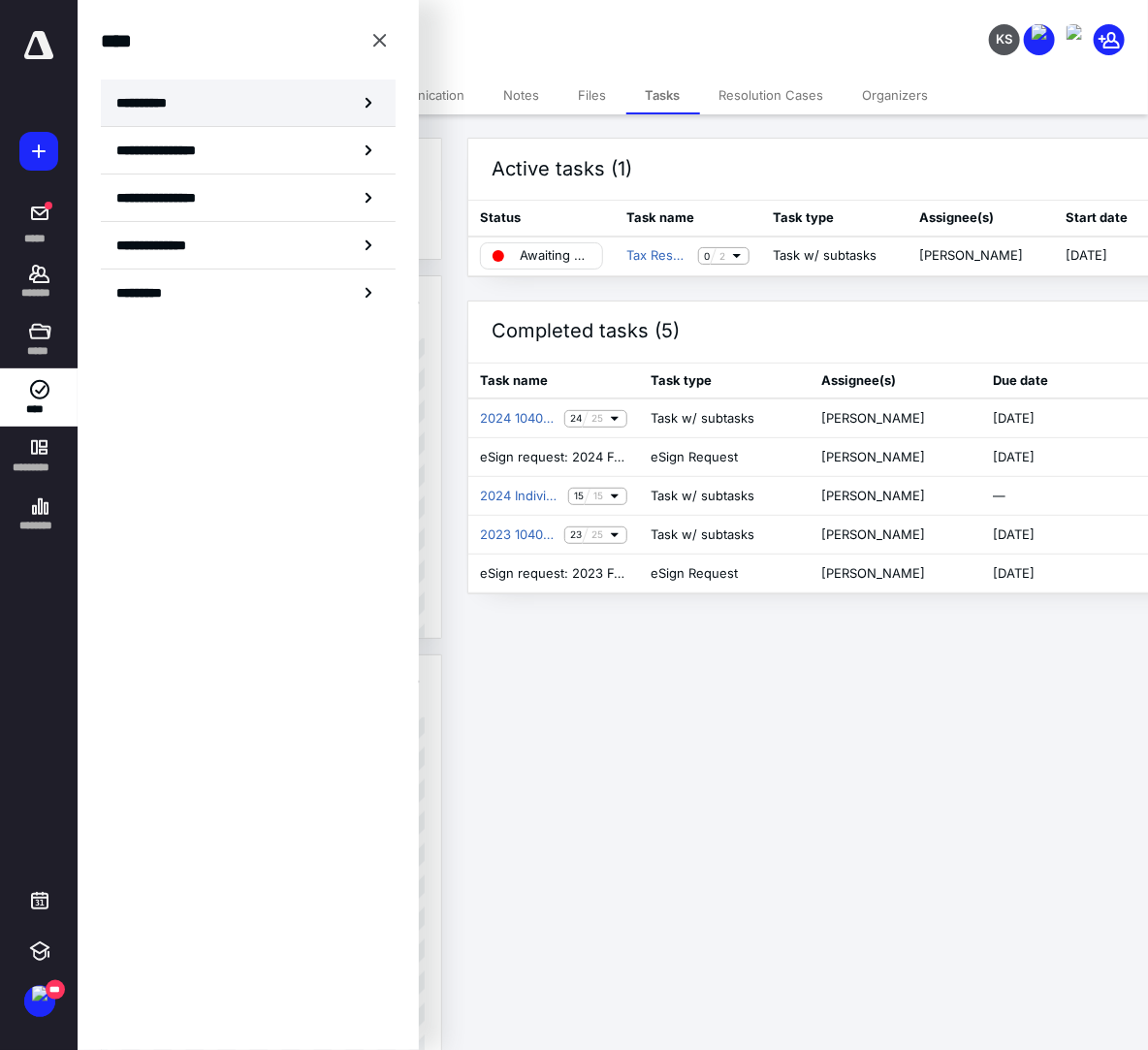 click on "**********" at bounding box center (148, 103) 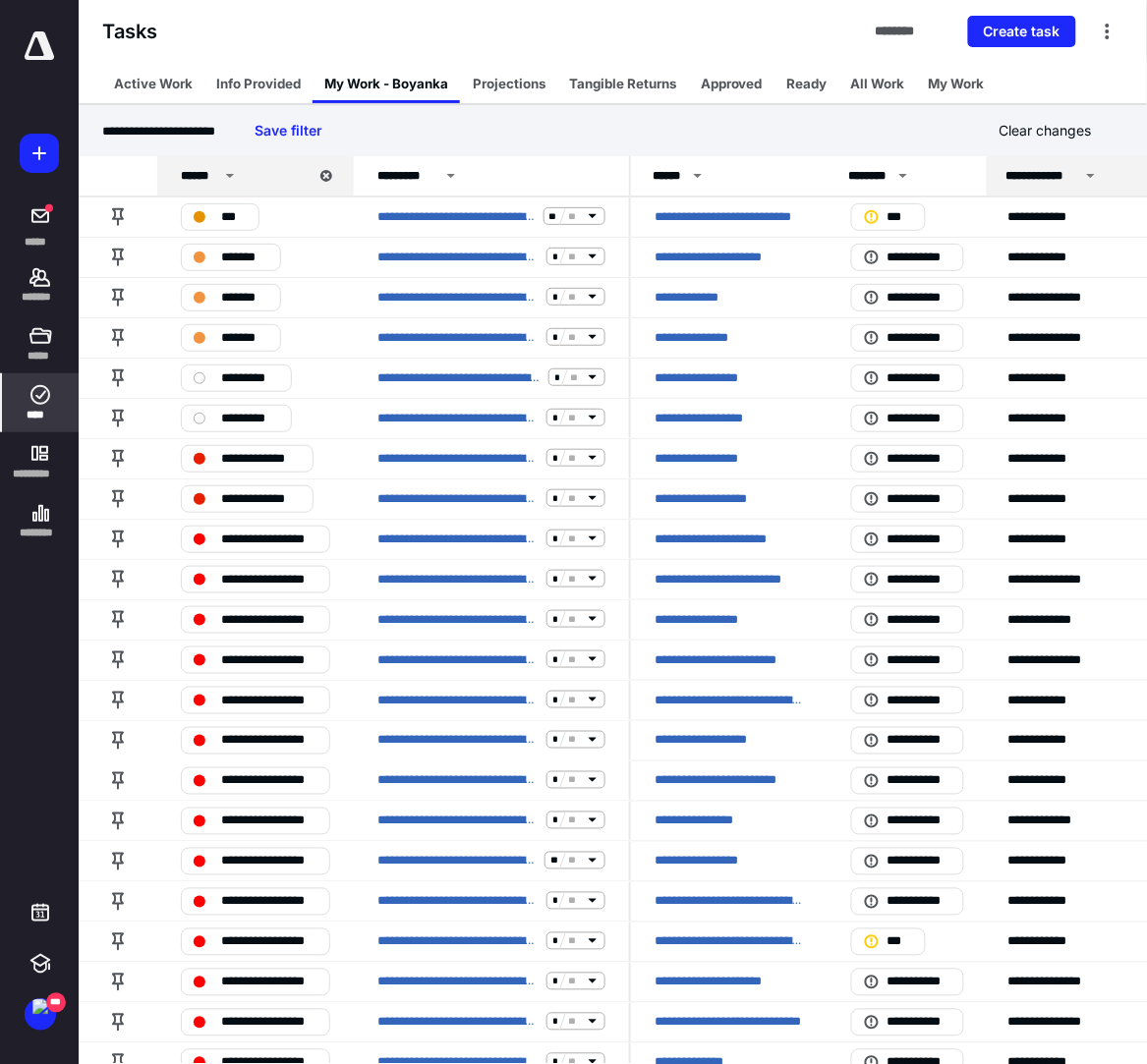 click 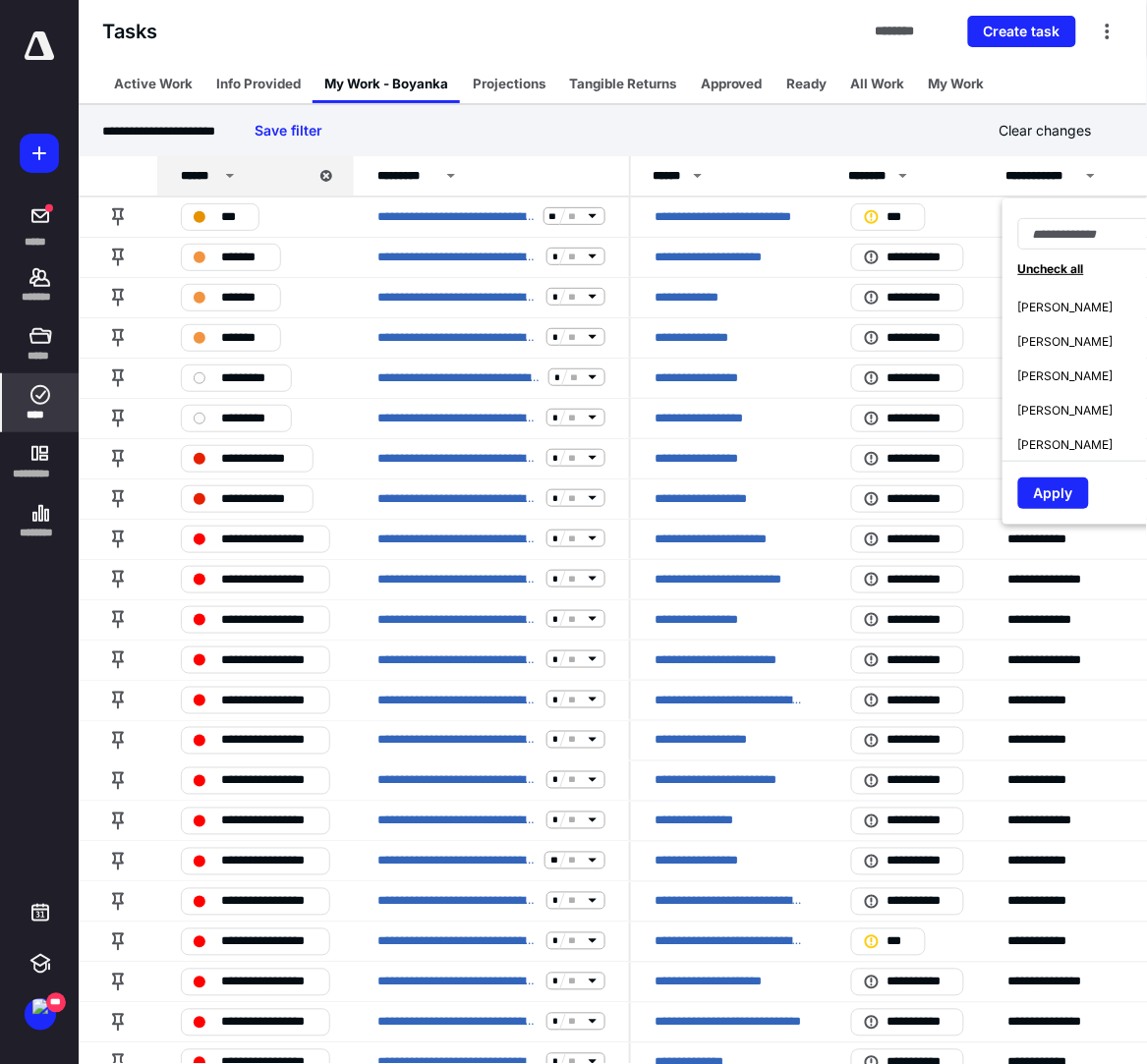 scroll, scrollTop: 654, scrollLeft: 0, axis: vertical 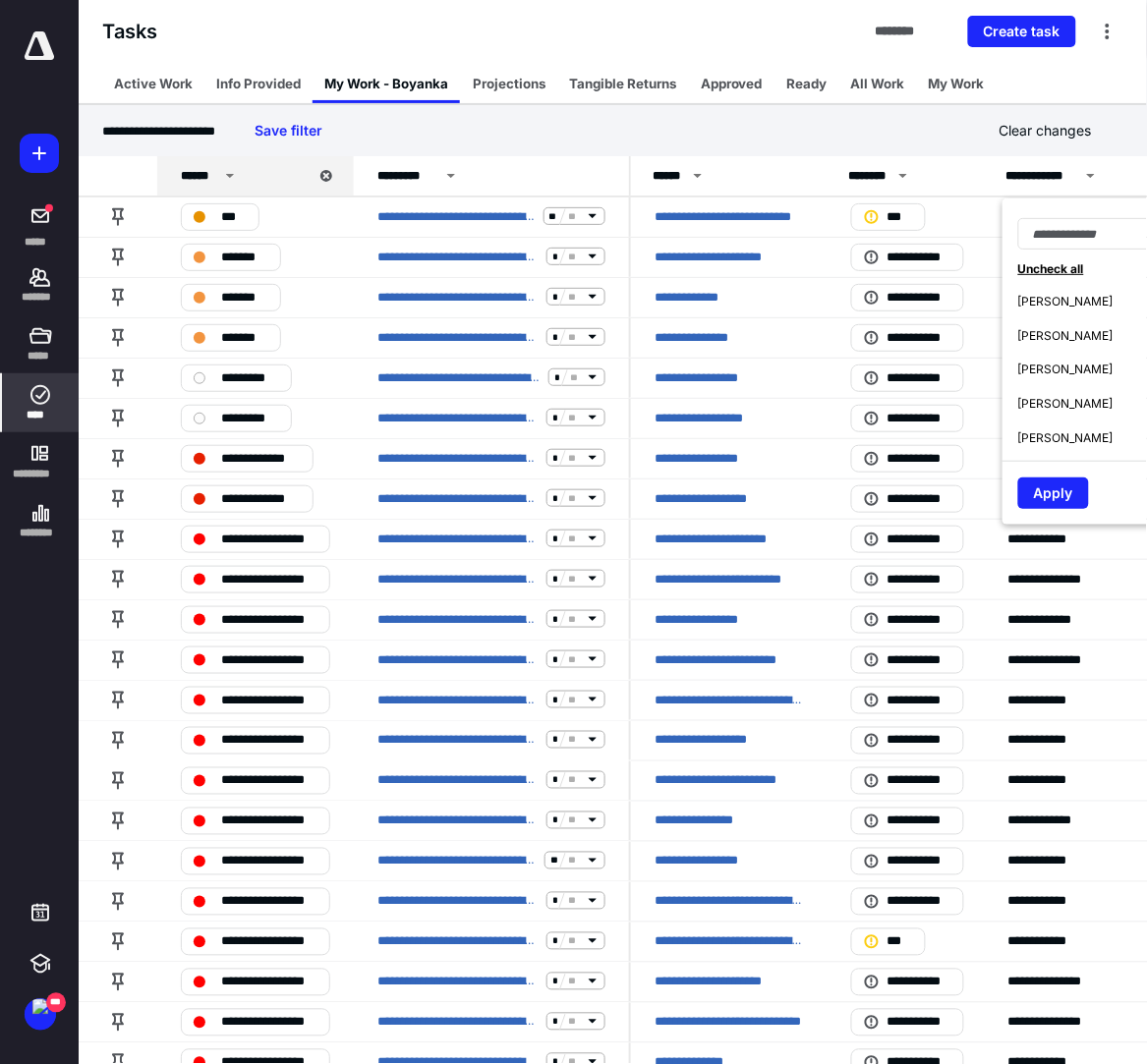 click on "[PERSON_NAME]" at bounding box center [1065, 336] 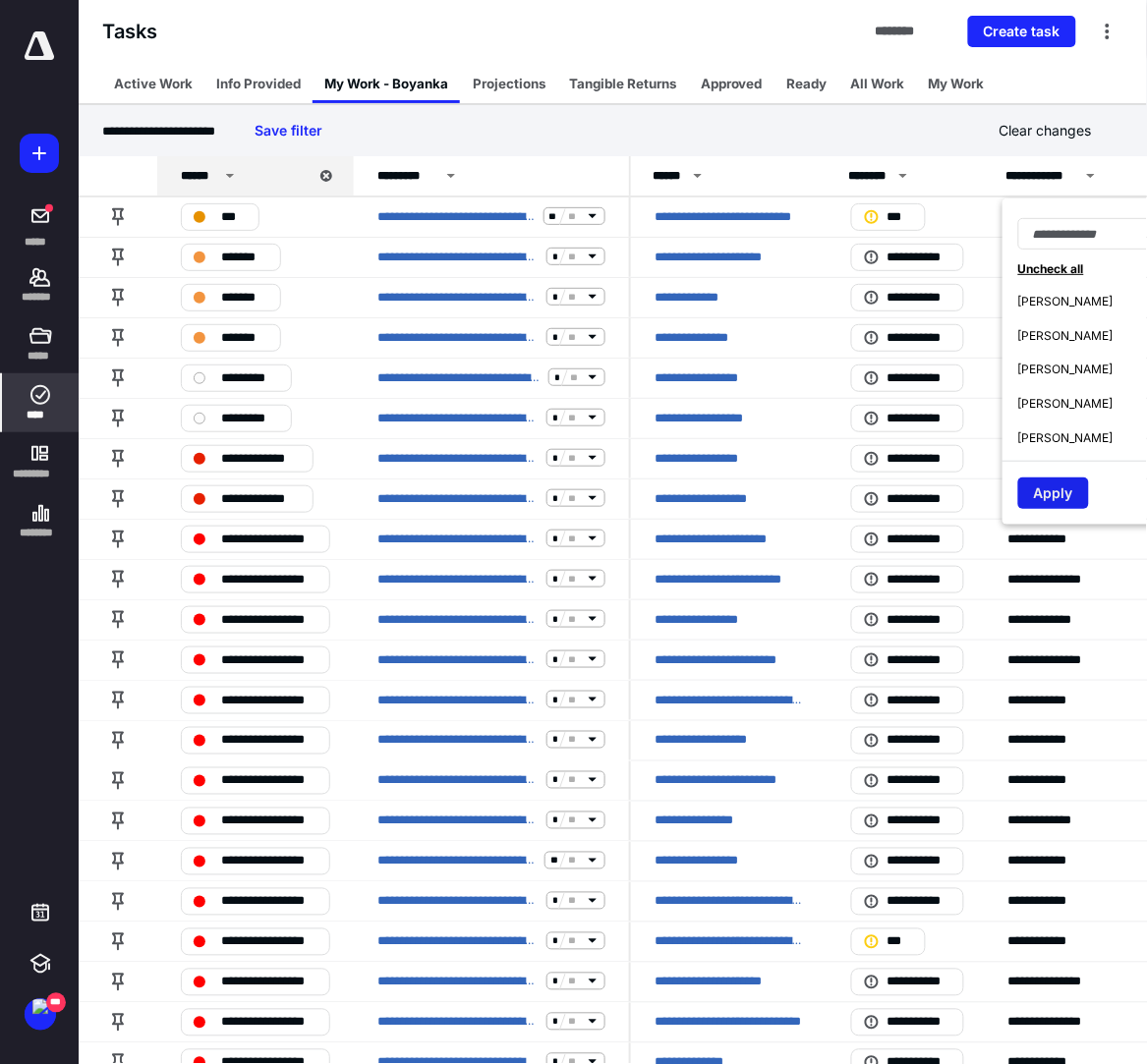 click on "Apply" at bounding box center (1054, 493) 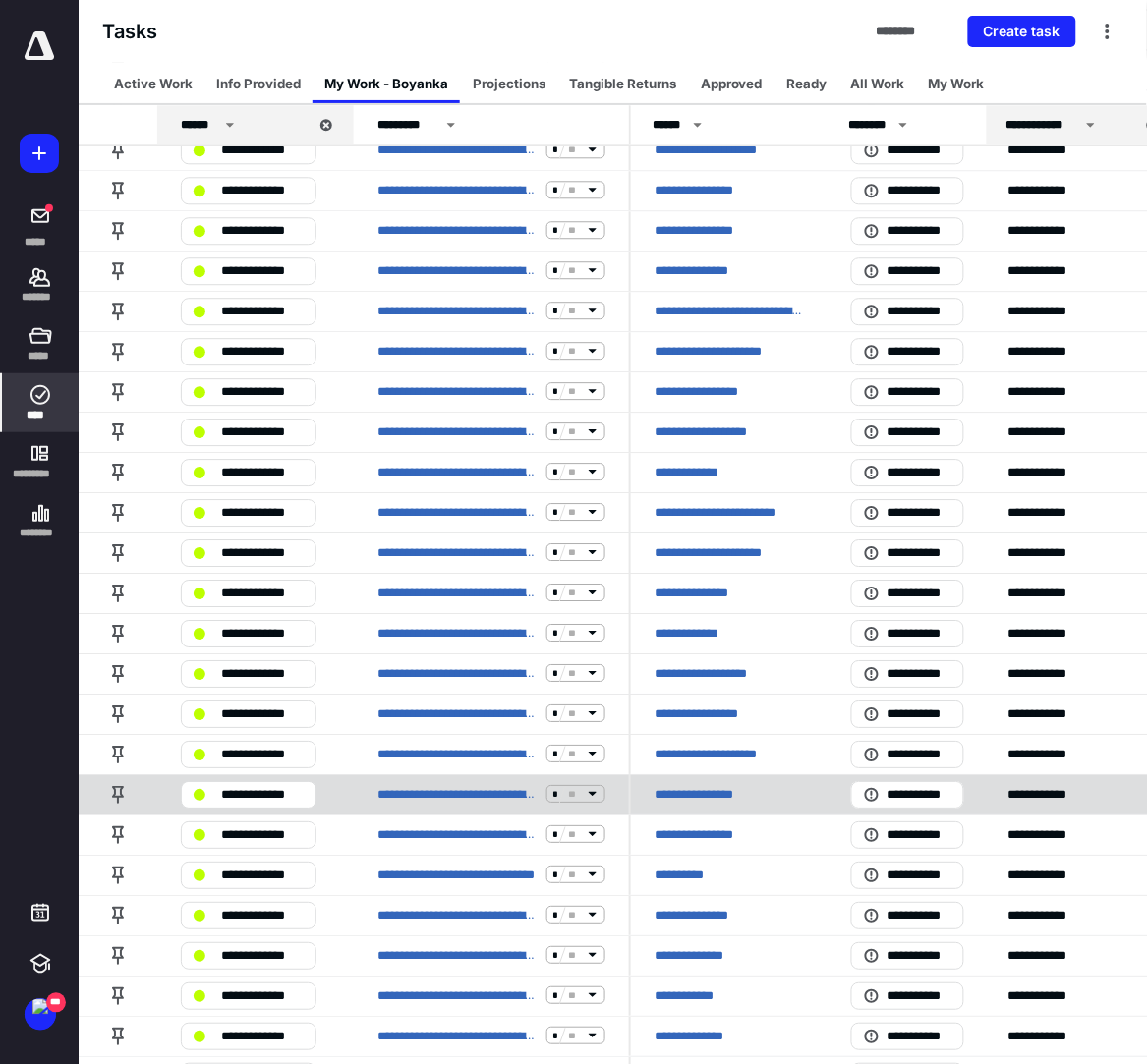 scroll, scrollTop: 974, scrollLeft: 0, axis: vertical 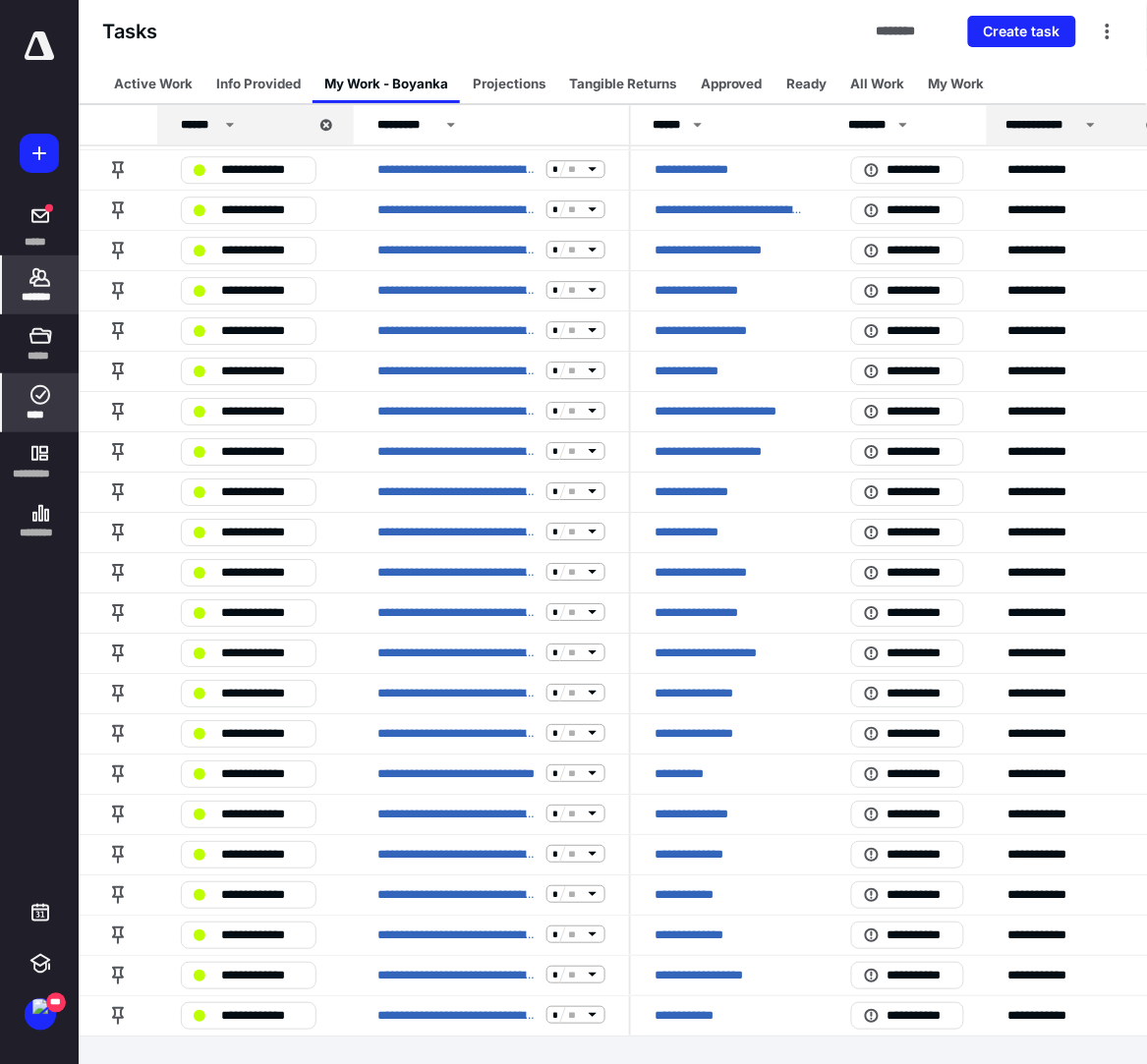 click 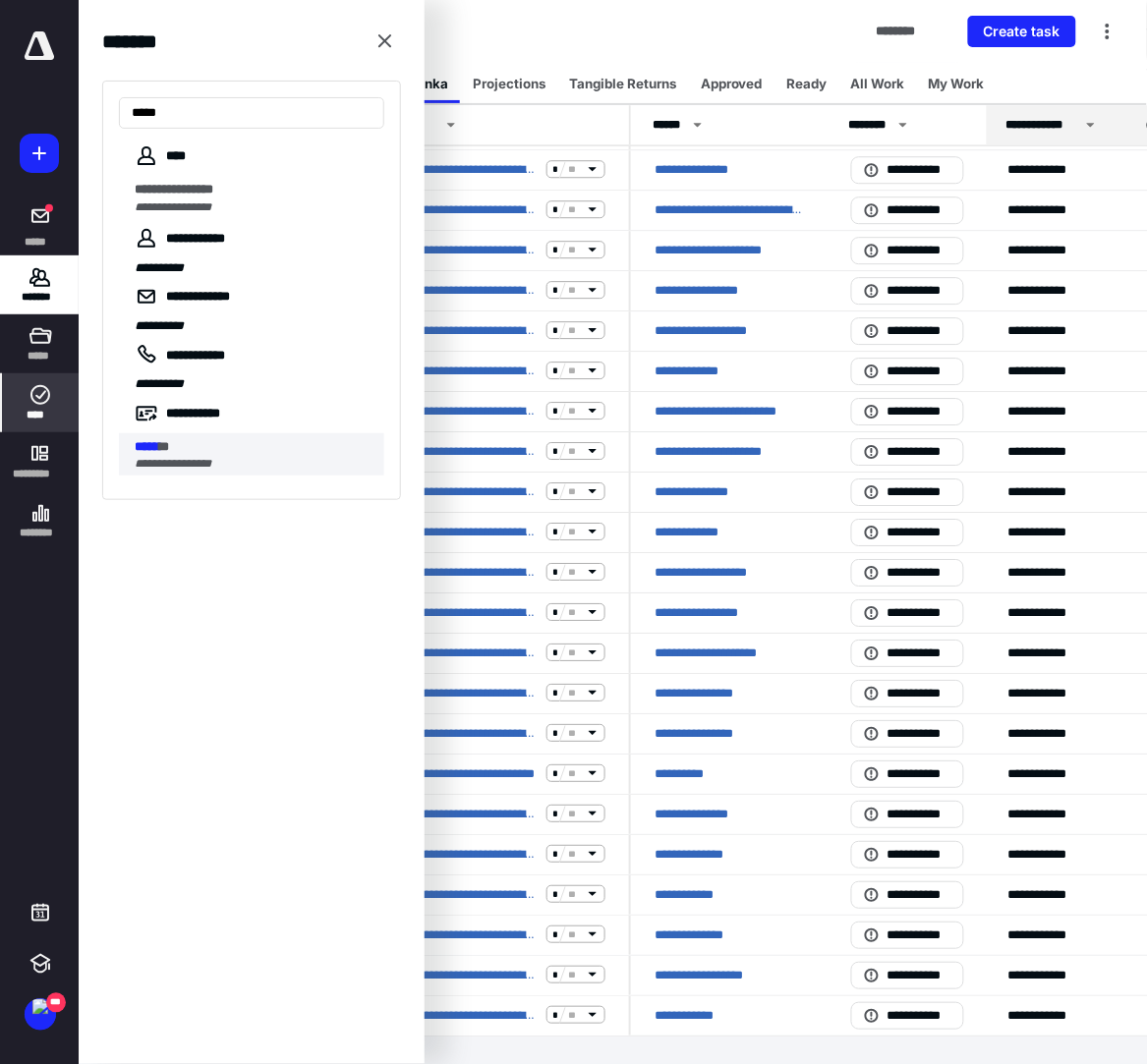 type on "*****" 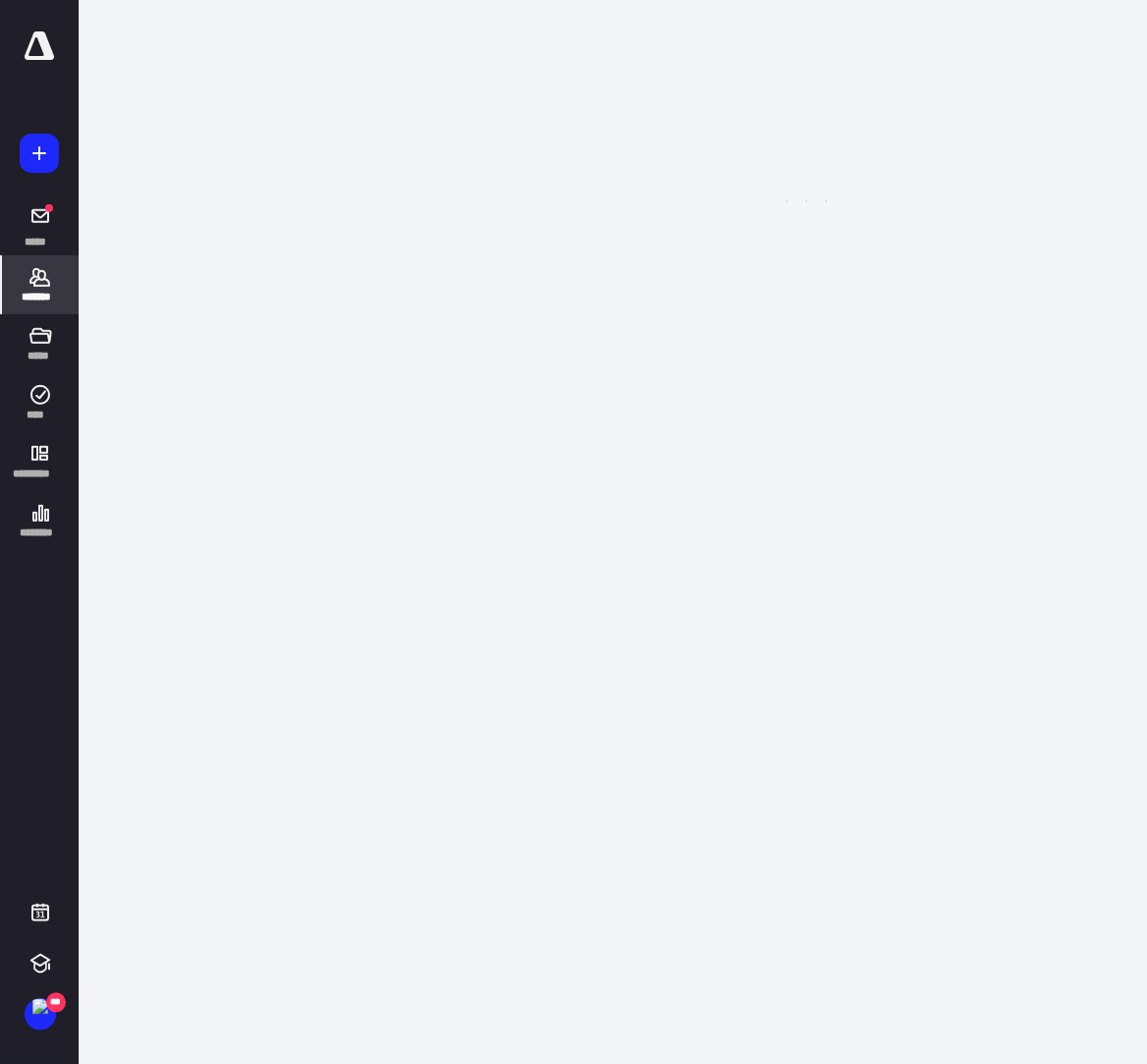 scroll, scrollTop: 0, scrollLeft: 0, axis: both 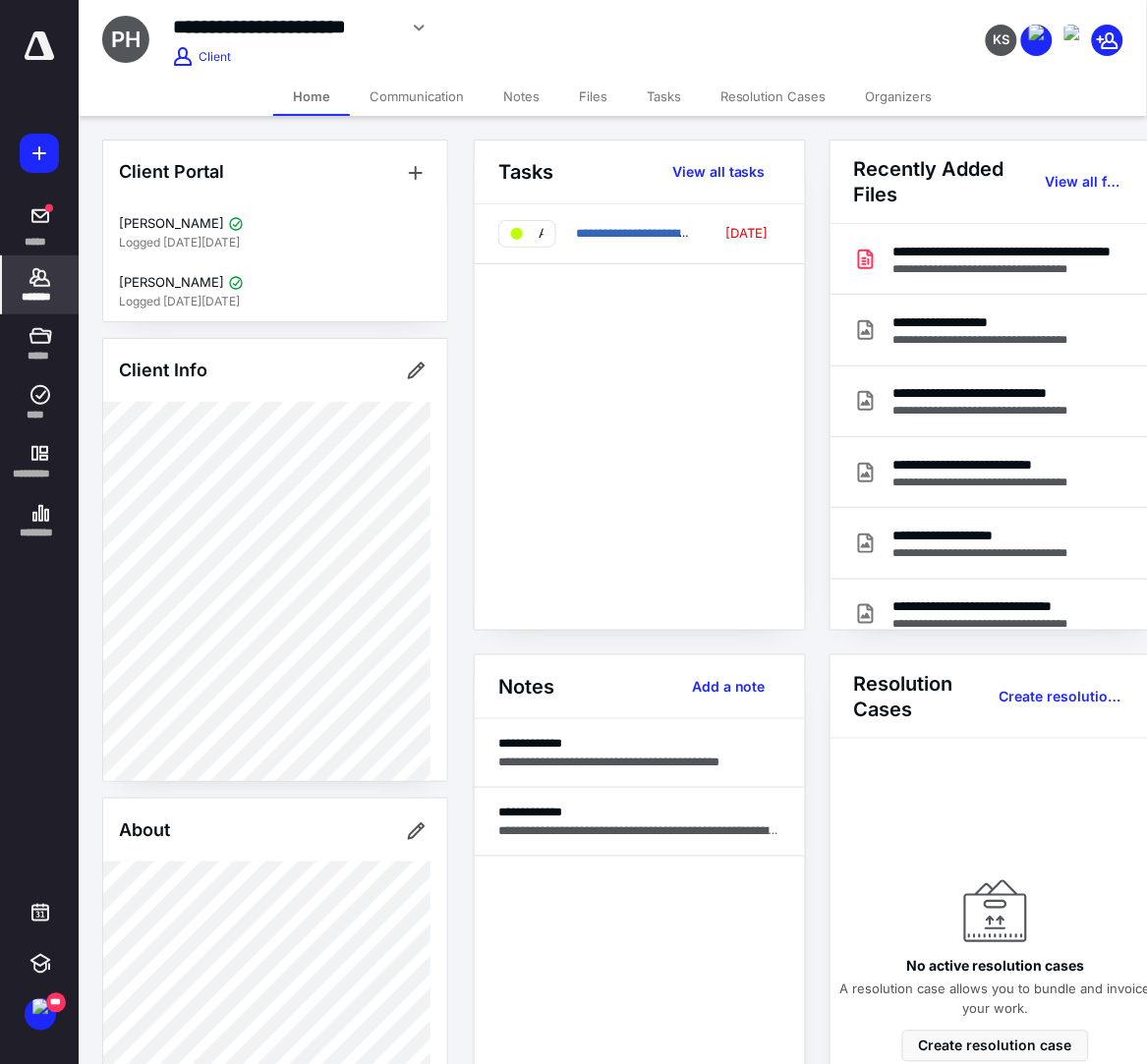 click on "Files" at bounding box center [593, 96] 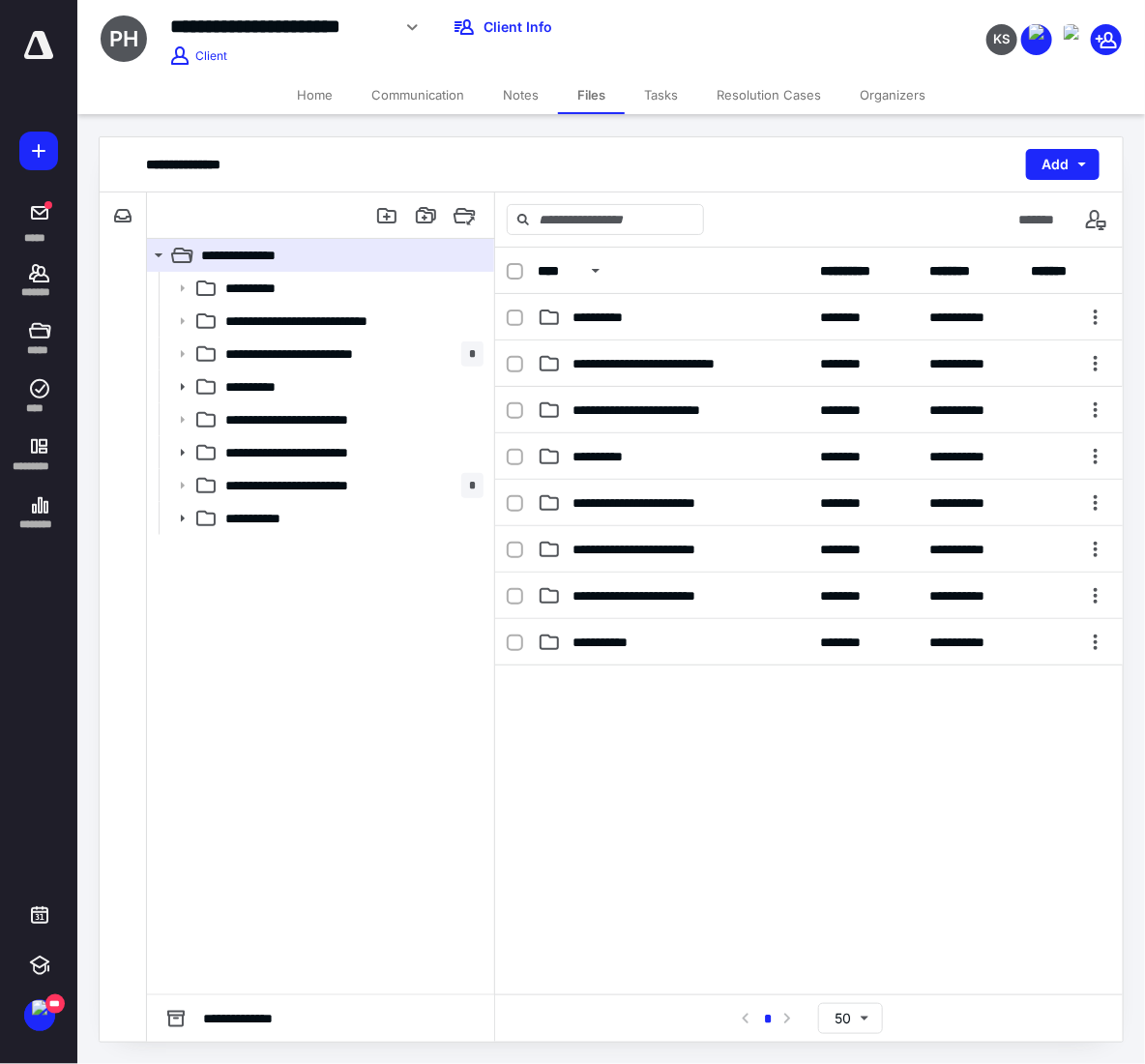 click on "Home" at bounding box center [314, 95] 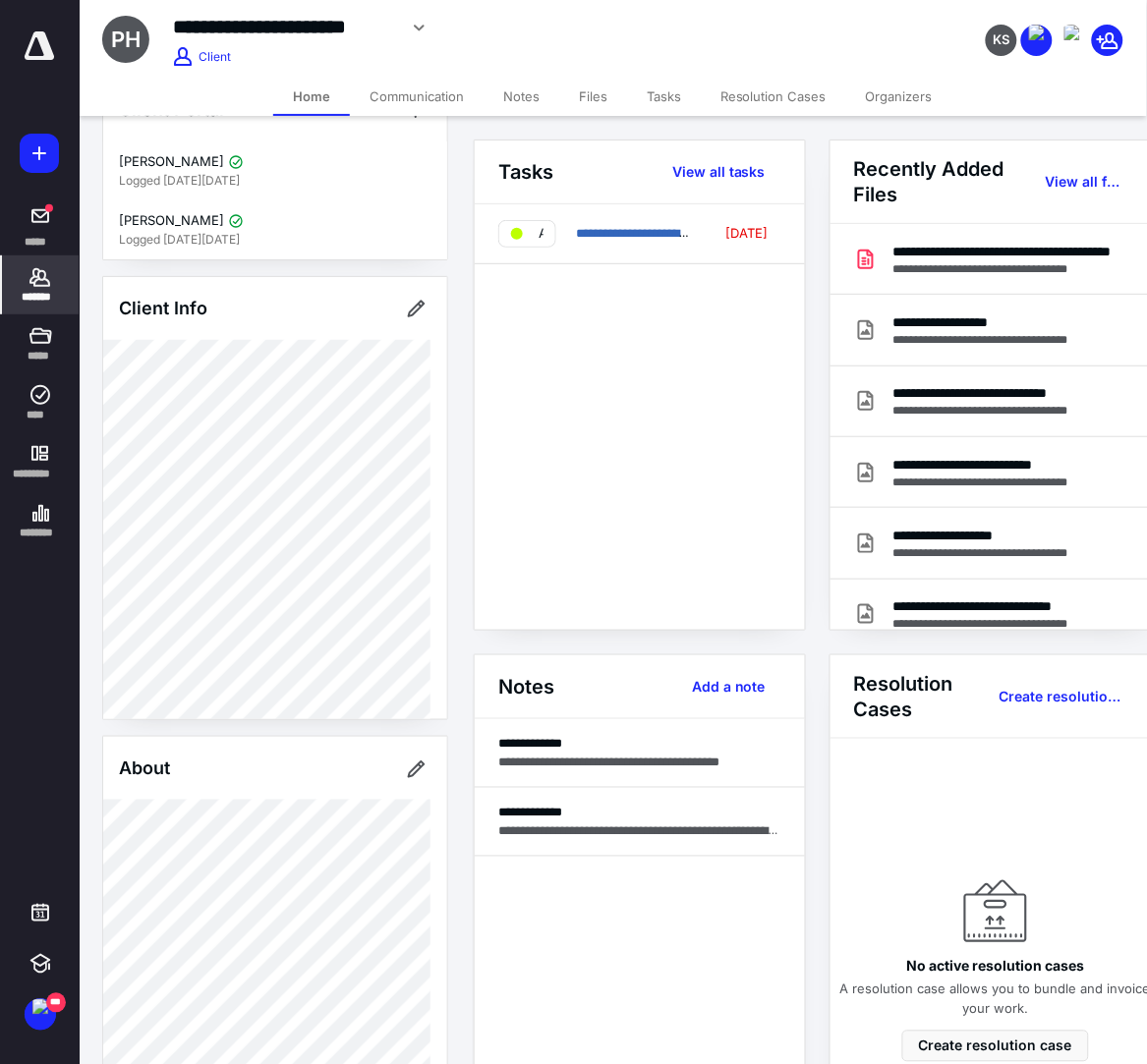 scroll, scrollTop: 0, scrollLeft: 0, axis: both 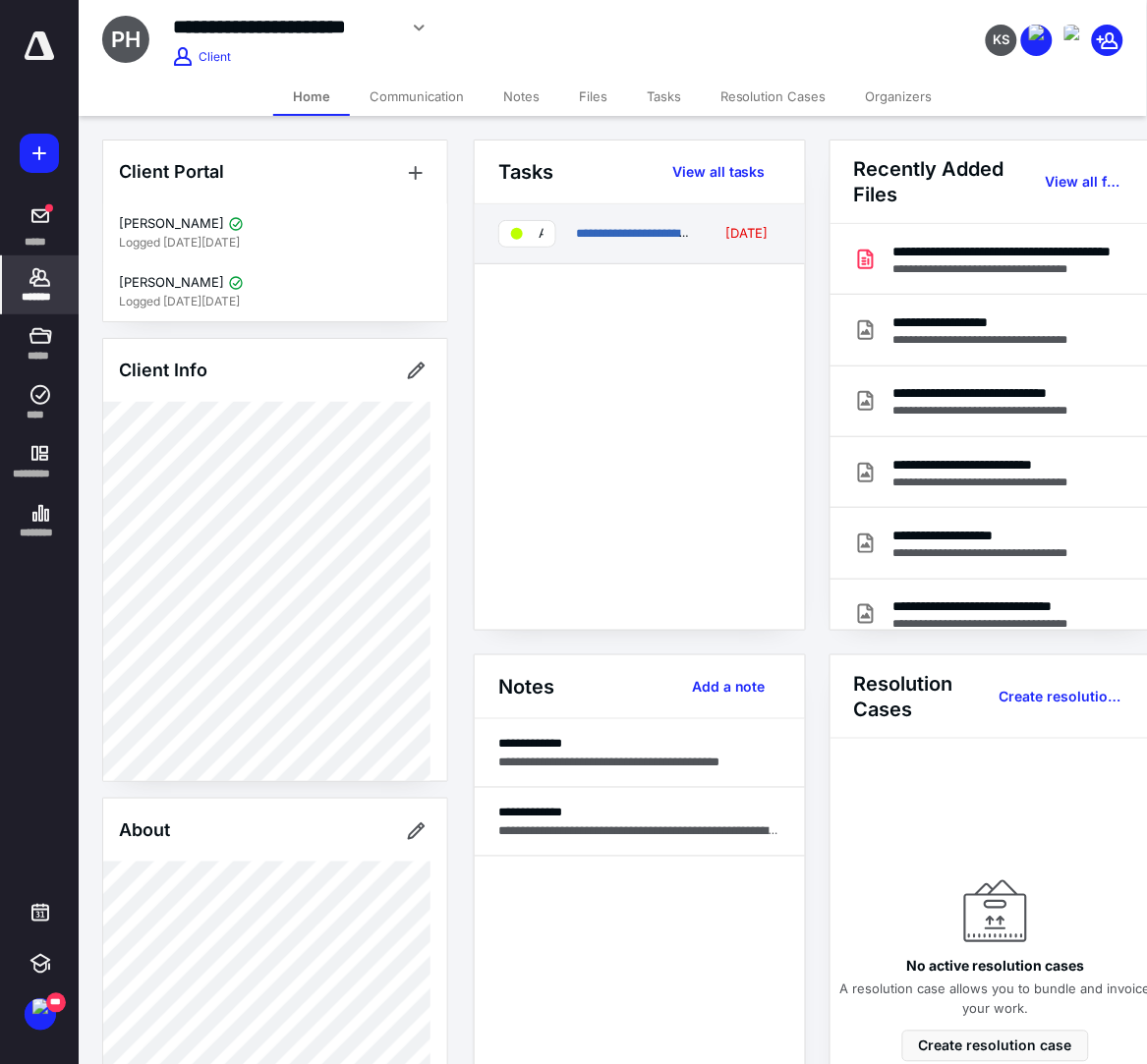 click on "Awaiting Data" at bounding box center [541, 234] 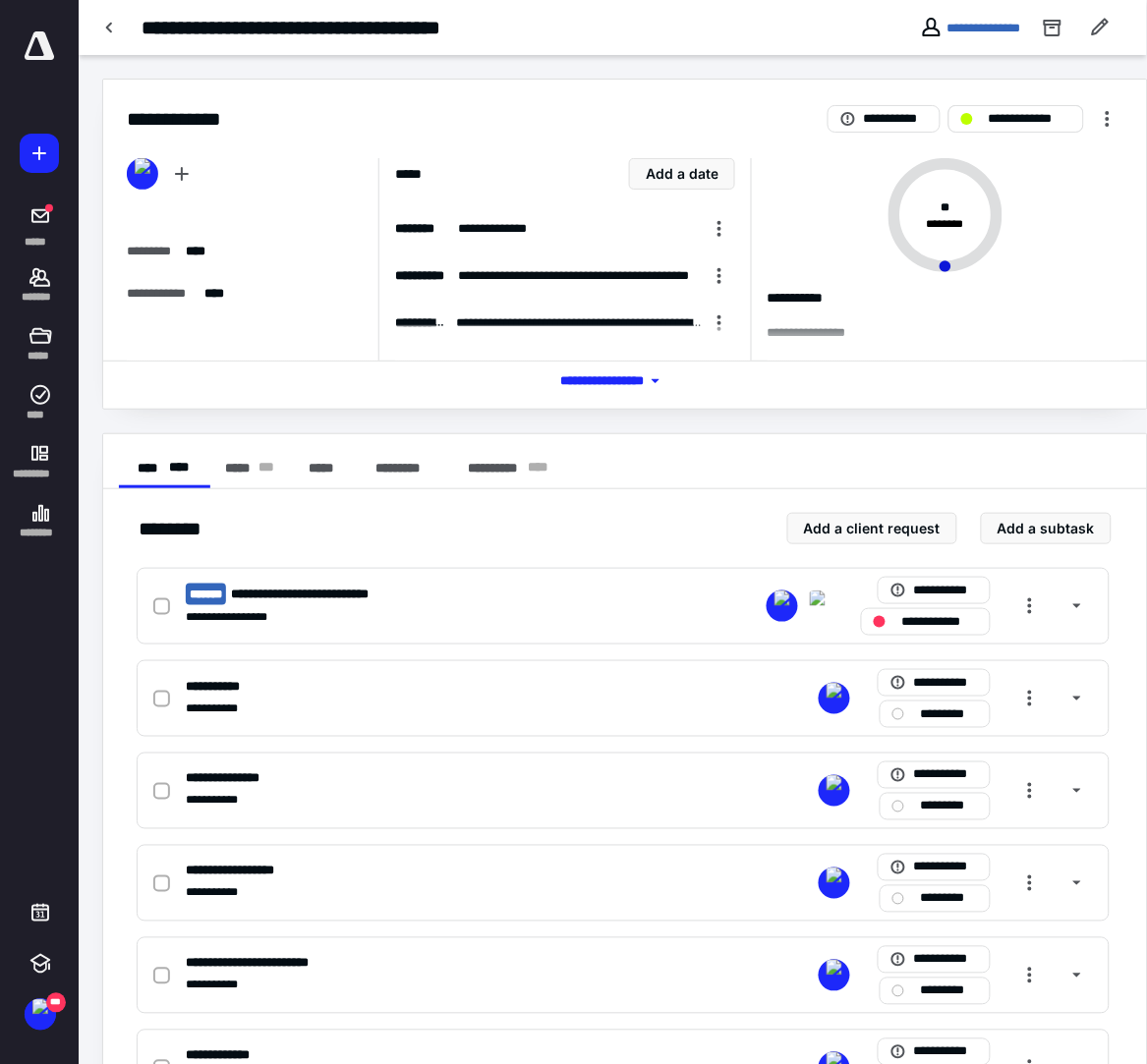 click on "**********" at bounding box center (1030, 119) 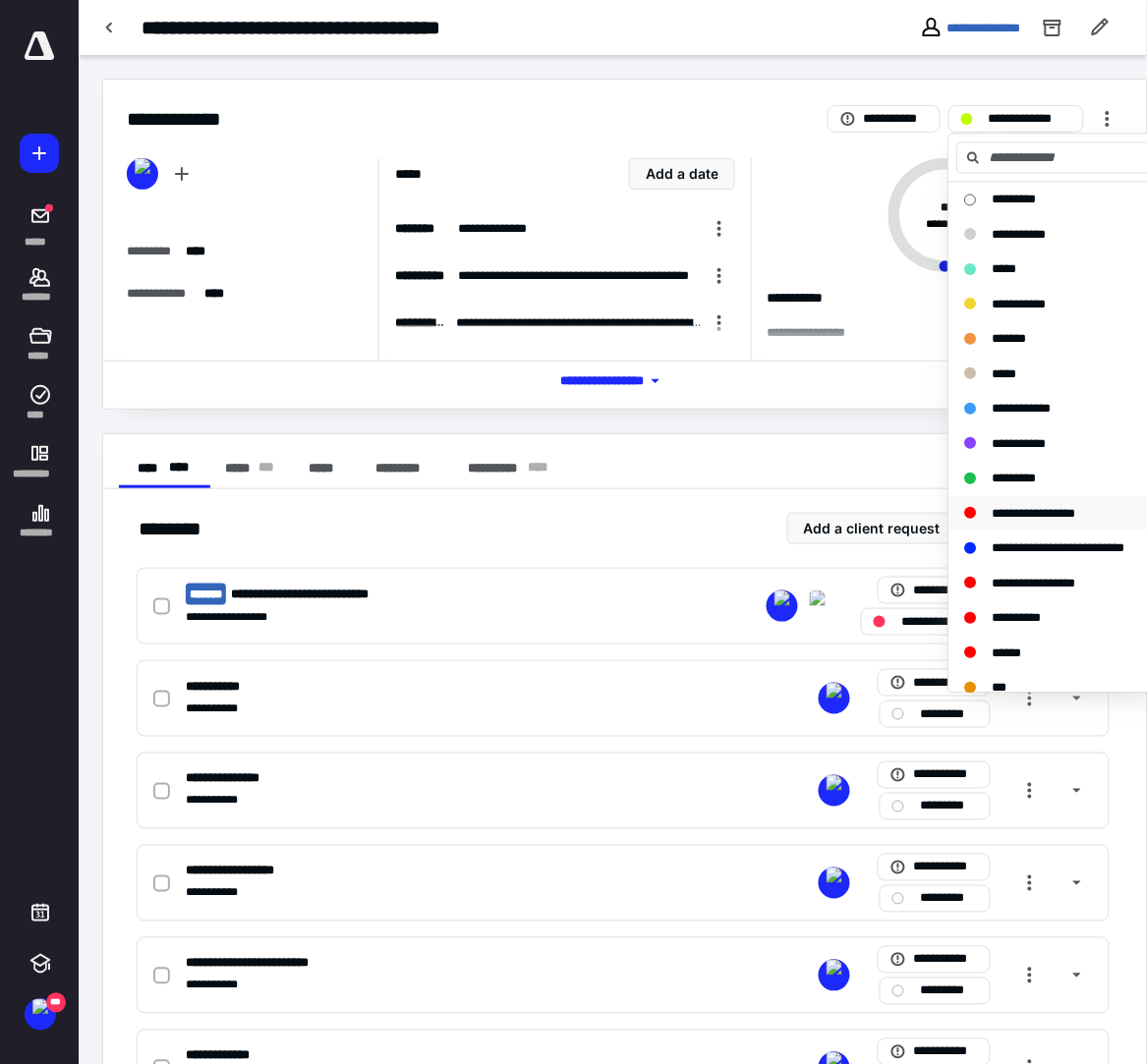 click on "**********" at bounding box center [1069, 514] 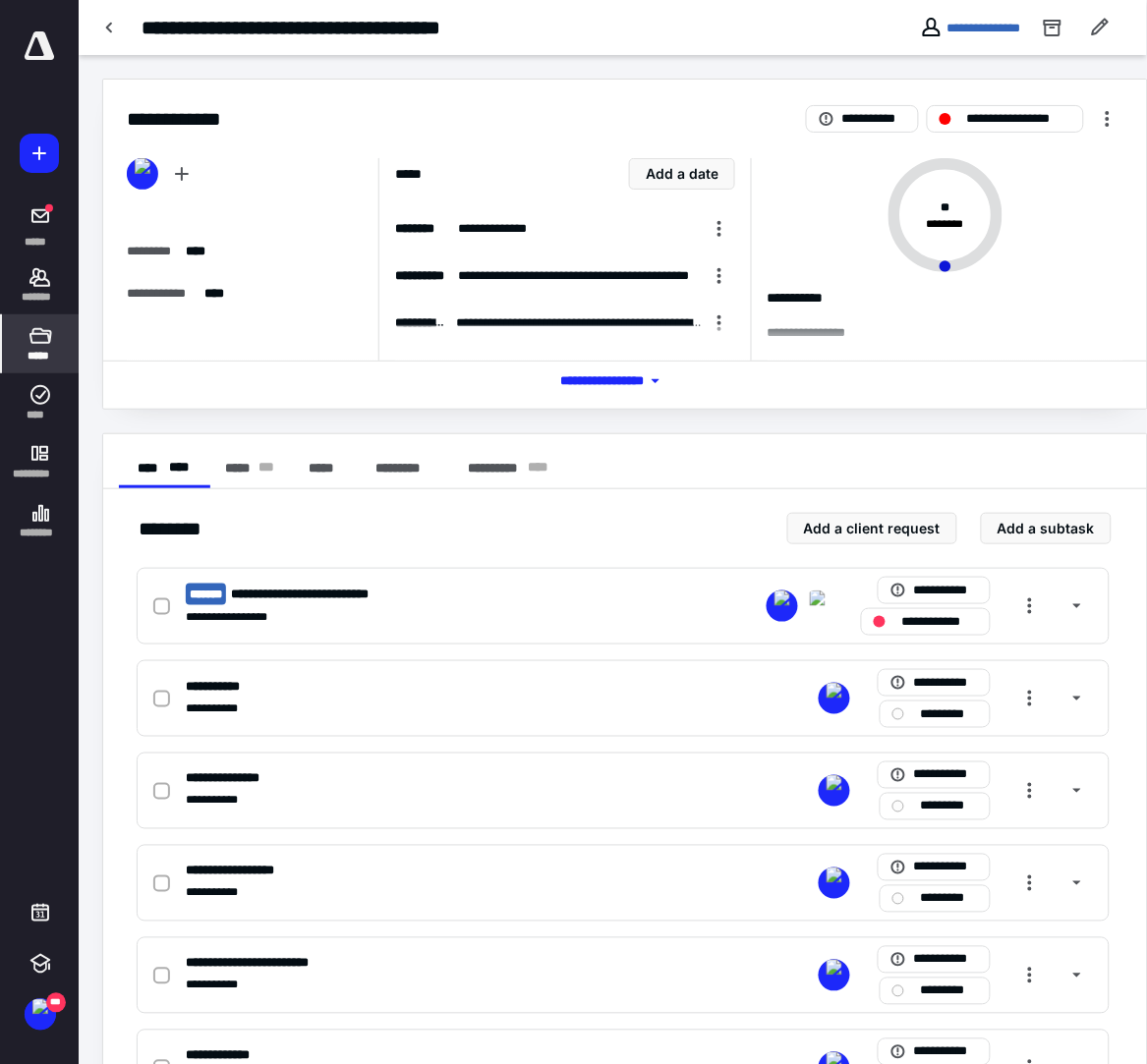 click on "*****" at bounding box center (40, 344) 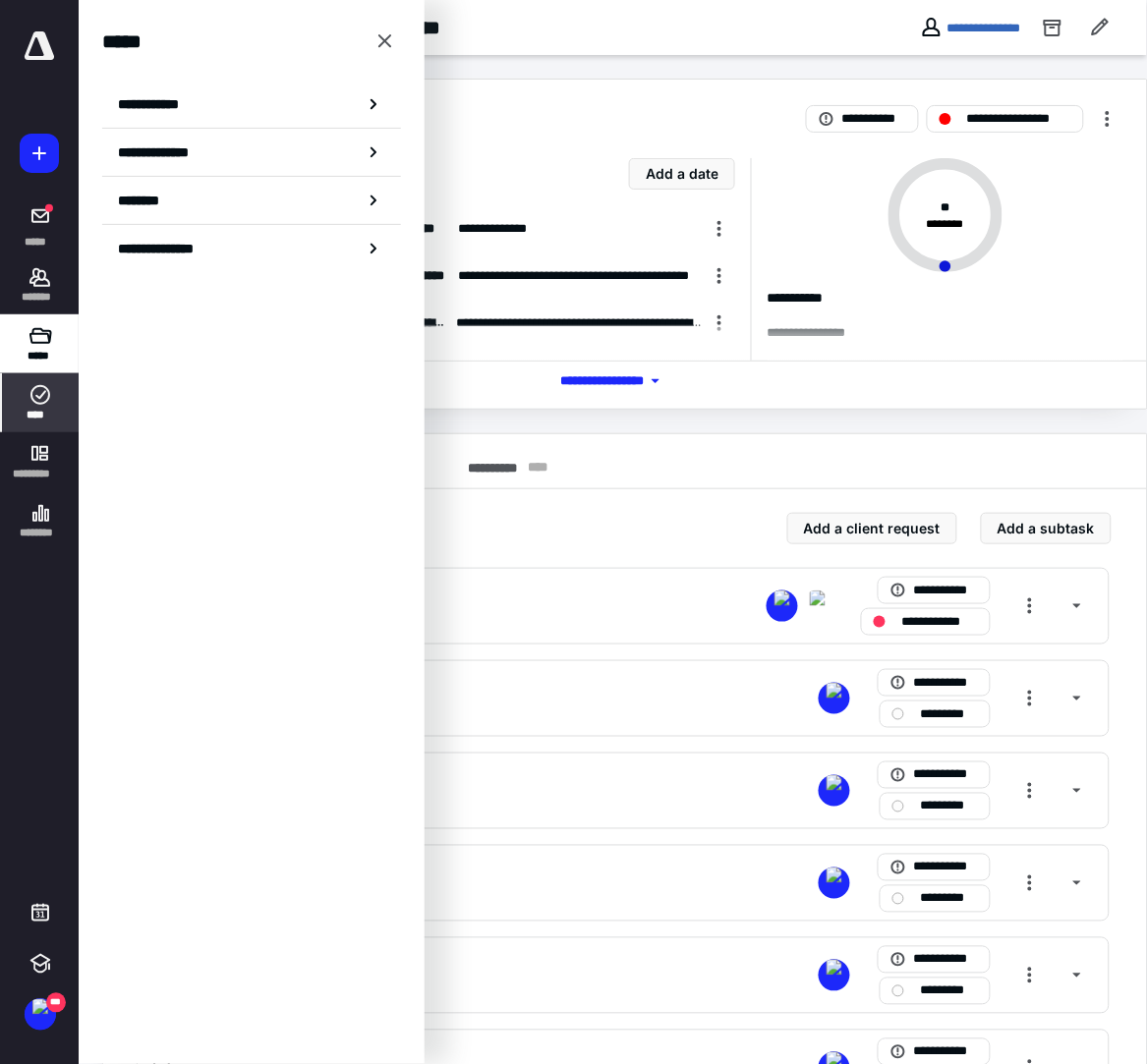 click 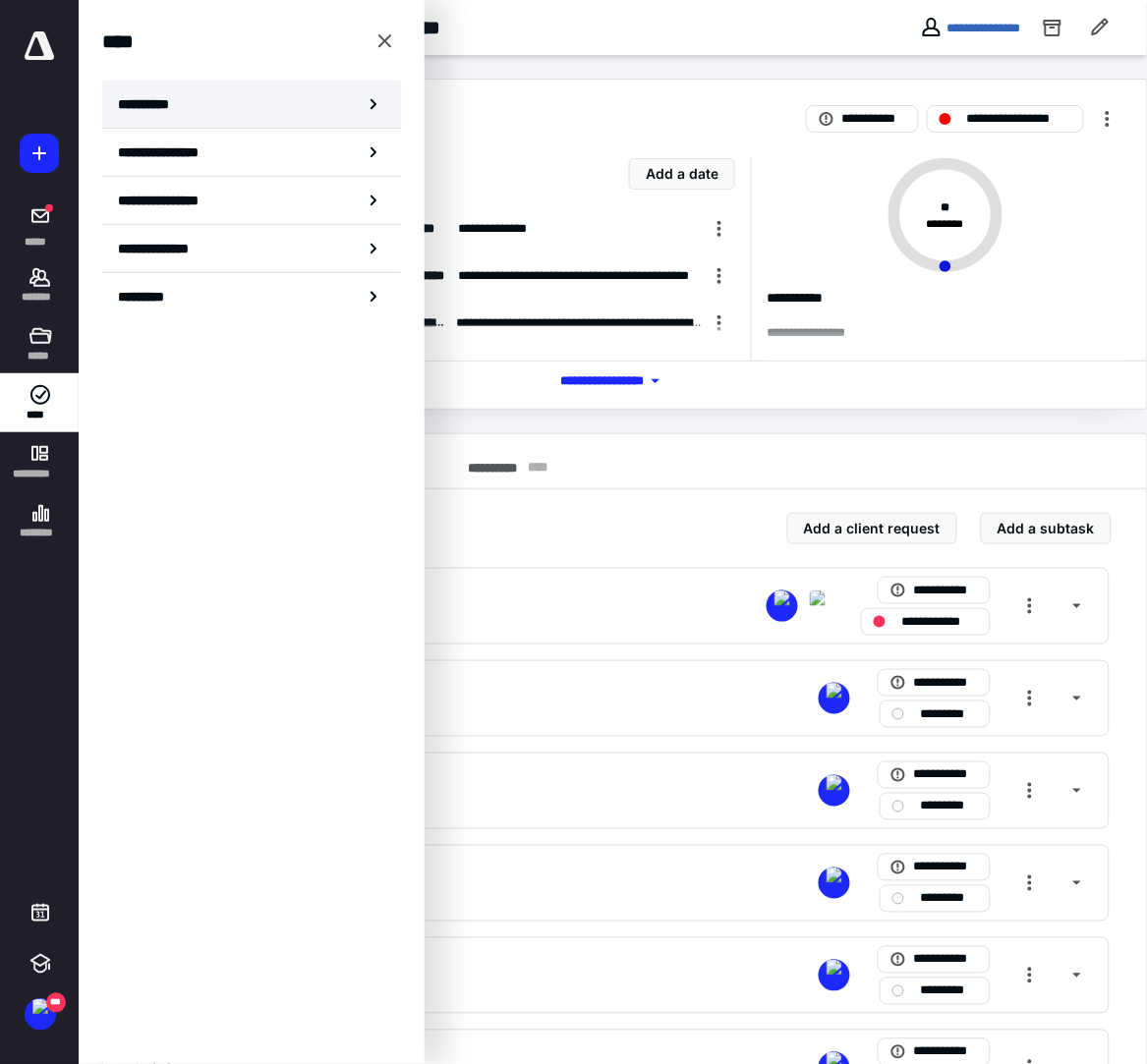 click on "**********" at bounding box center (150, 104) 